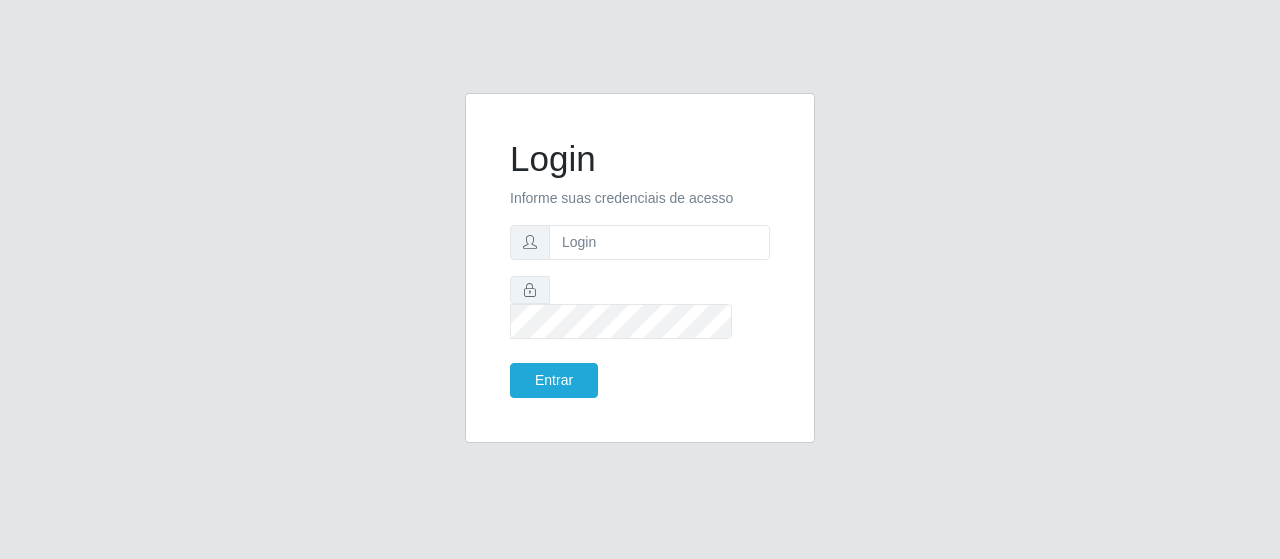 scroll, scrollTop: 0, scrollLeft: 0, axis: both 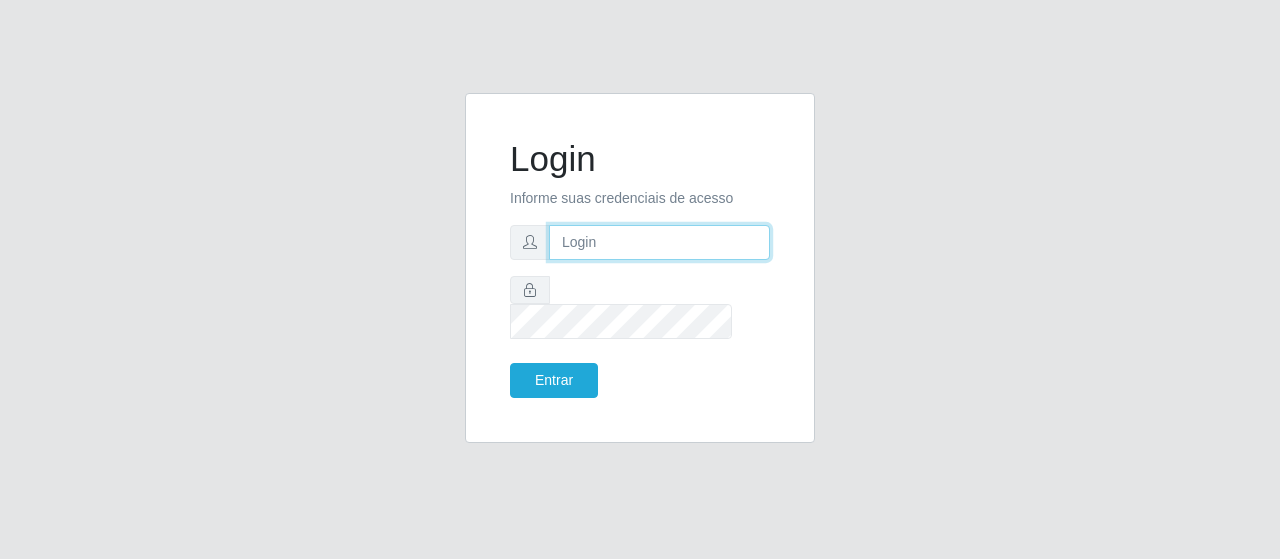 click at bounding box center [659, 242] 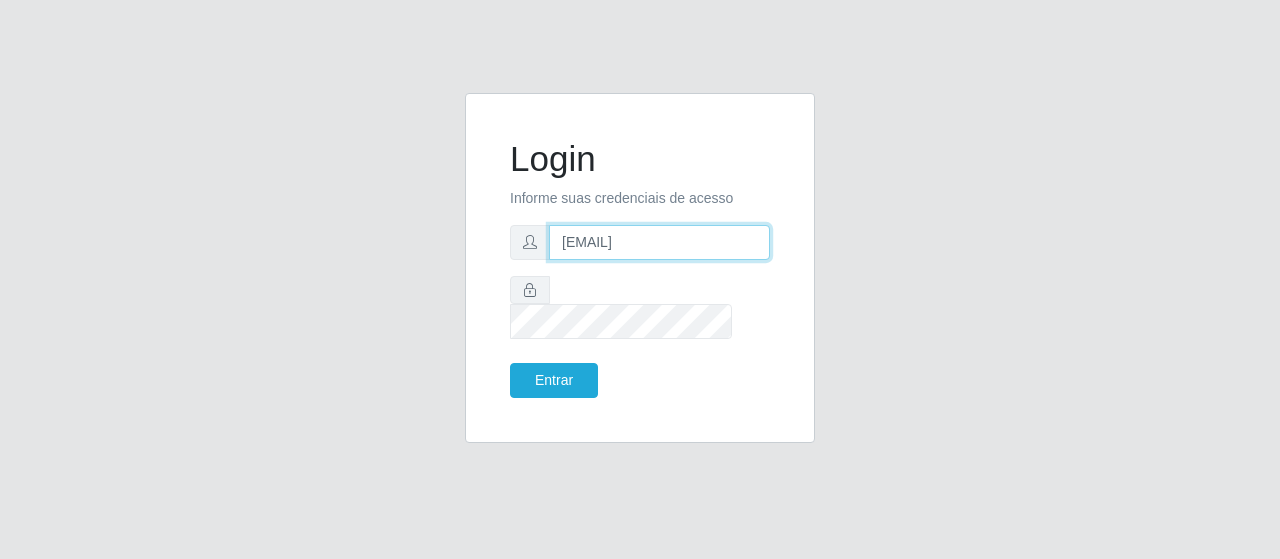 scroll, scrollTop: 0, scrollLeft: 15, axis: horizontal 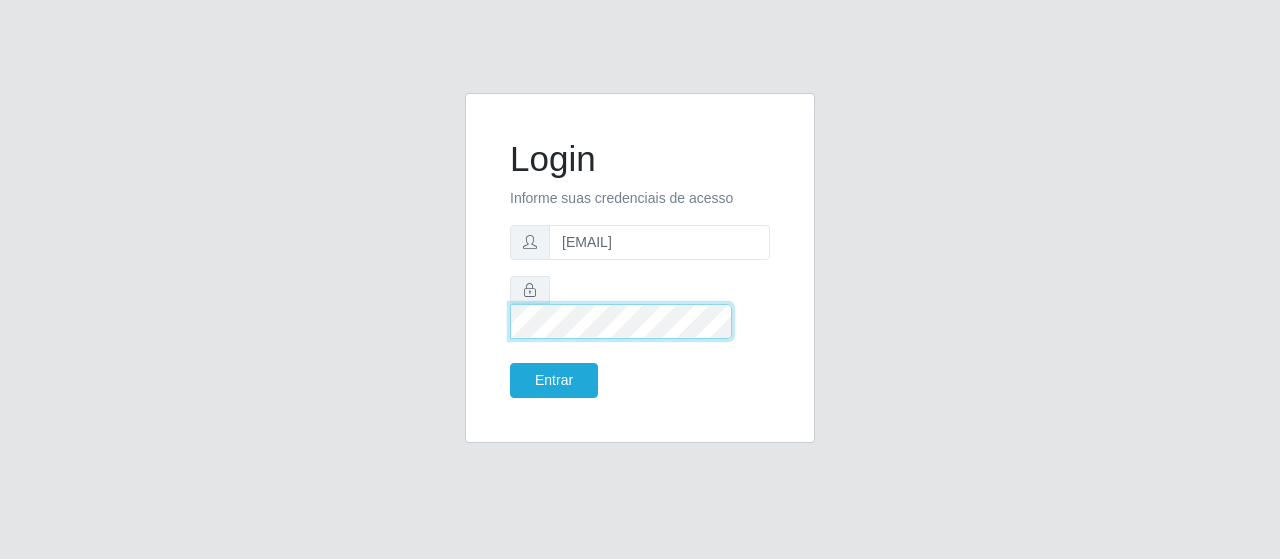 click on "Entrar" at bounding box center (554, 380) 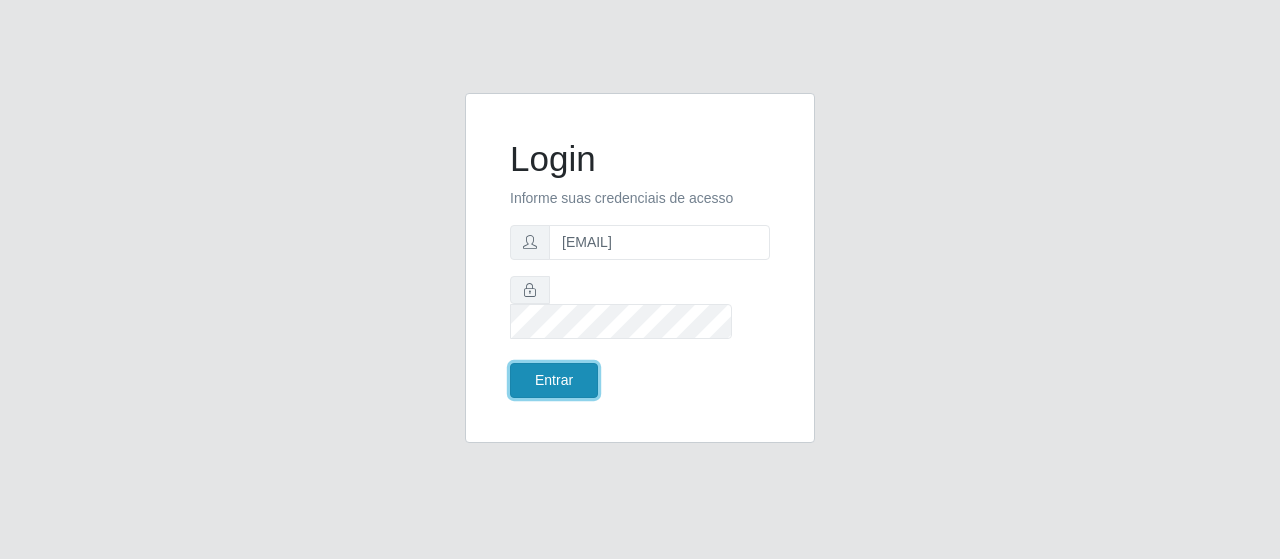 click on "Entrar" at bounding box center [554, 380] 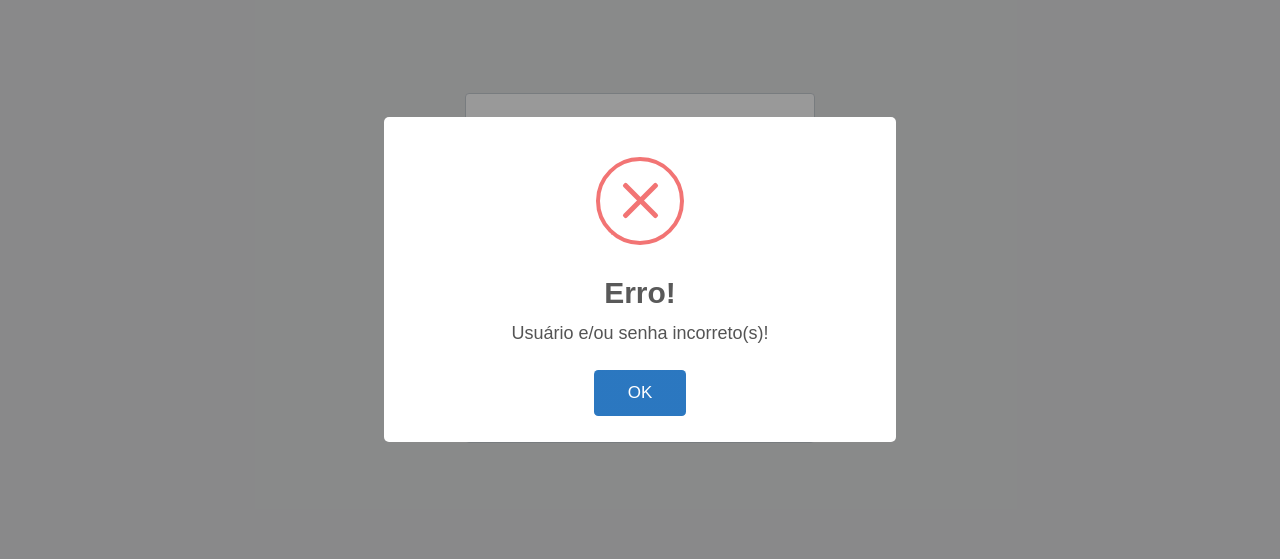click on "OK" at bounding box center (640, 393) 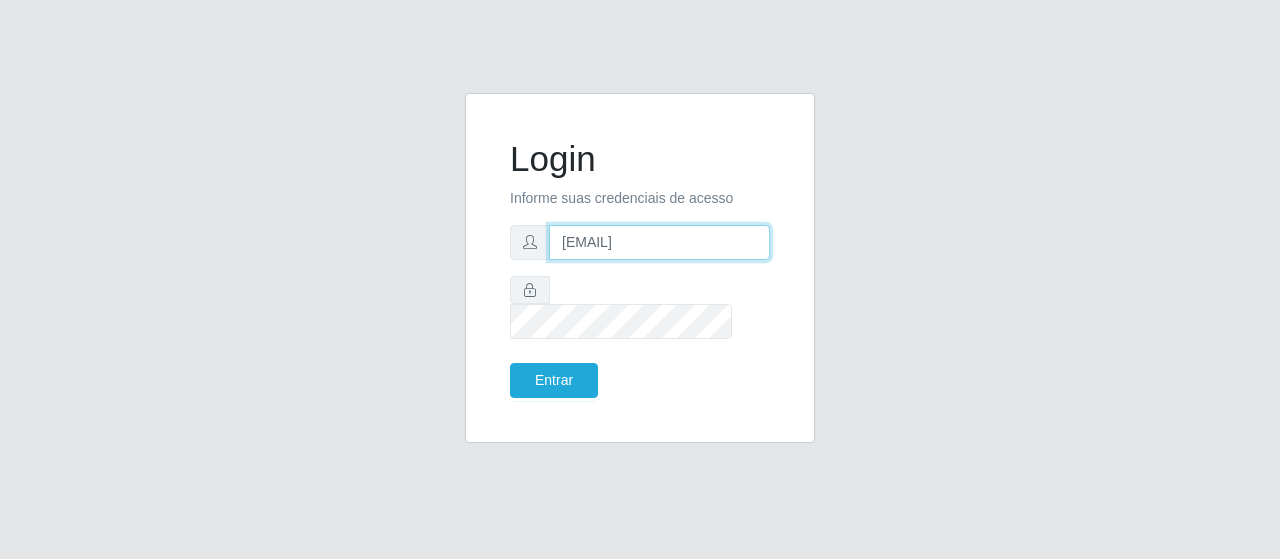 scroll, scrollTop: 0, scrollLeft: 15, axis: horizontal 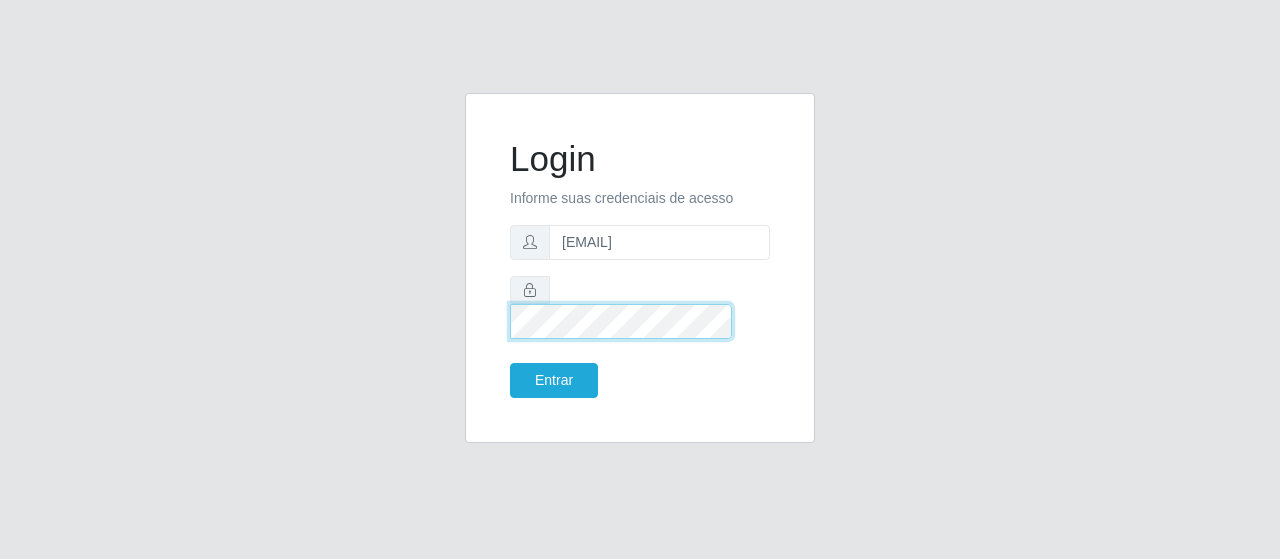 click on "Login Informe suas credenciais de acesso [EMAIL] Entrar" at bounding box center (640, 280) 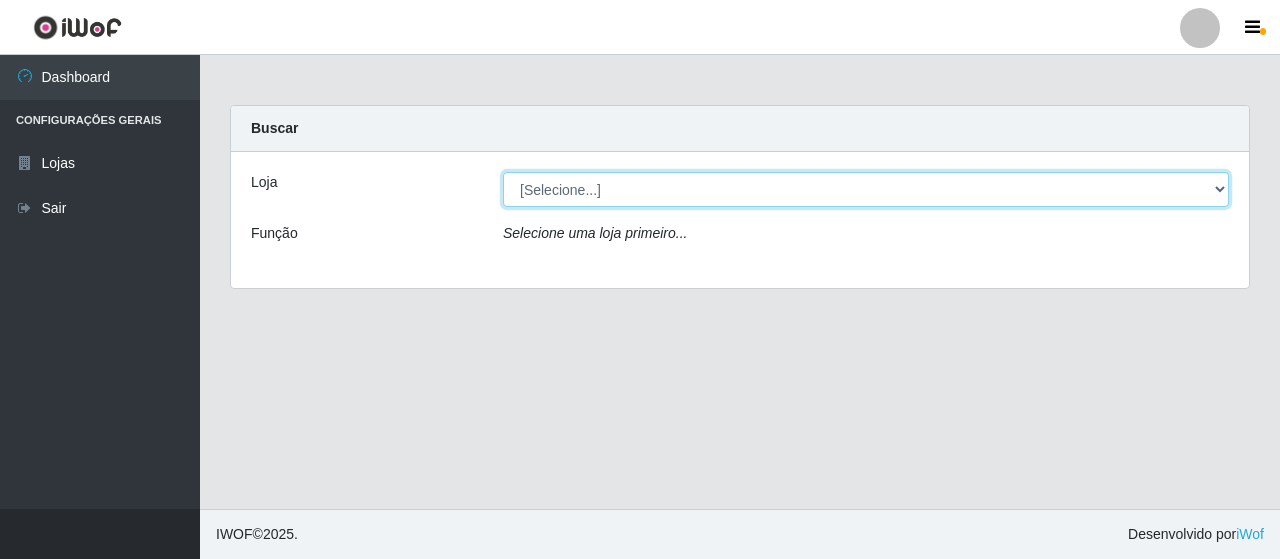 click on "[Selecione...] Extrabom - Loja 01 Centro de Distribuição" at bounding box center (866, 189) 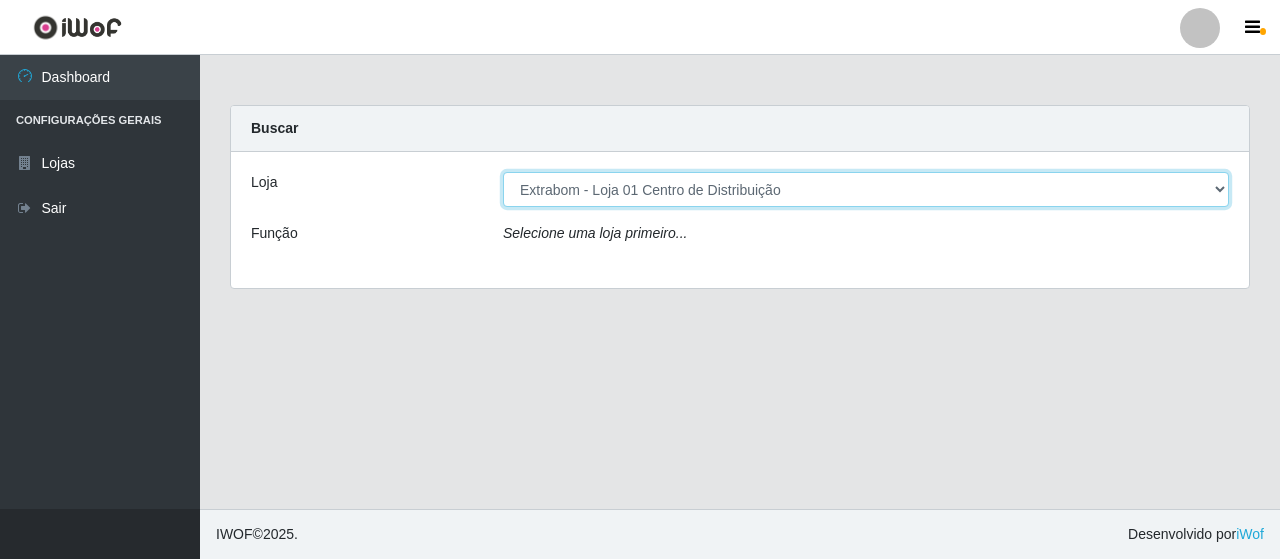 click on "[Selecione...] Extrabom - Loja 01 Centro de Distribuição" at bounding box center [866, 189] 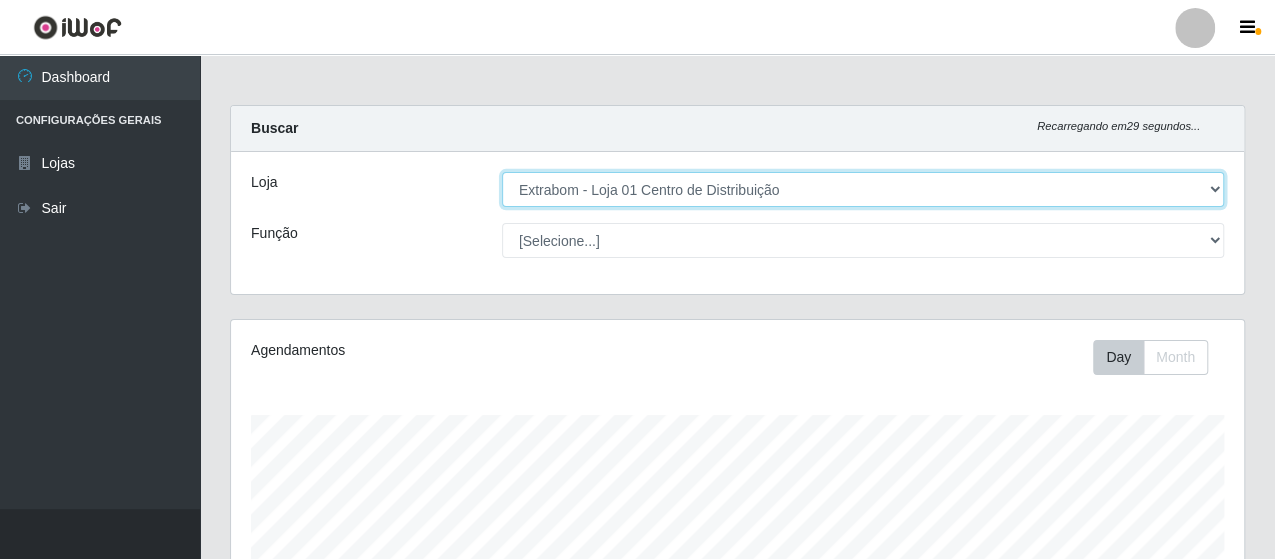 scroll, scrollTop: 999585, scrollLeft: 998986, axis: both 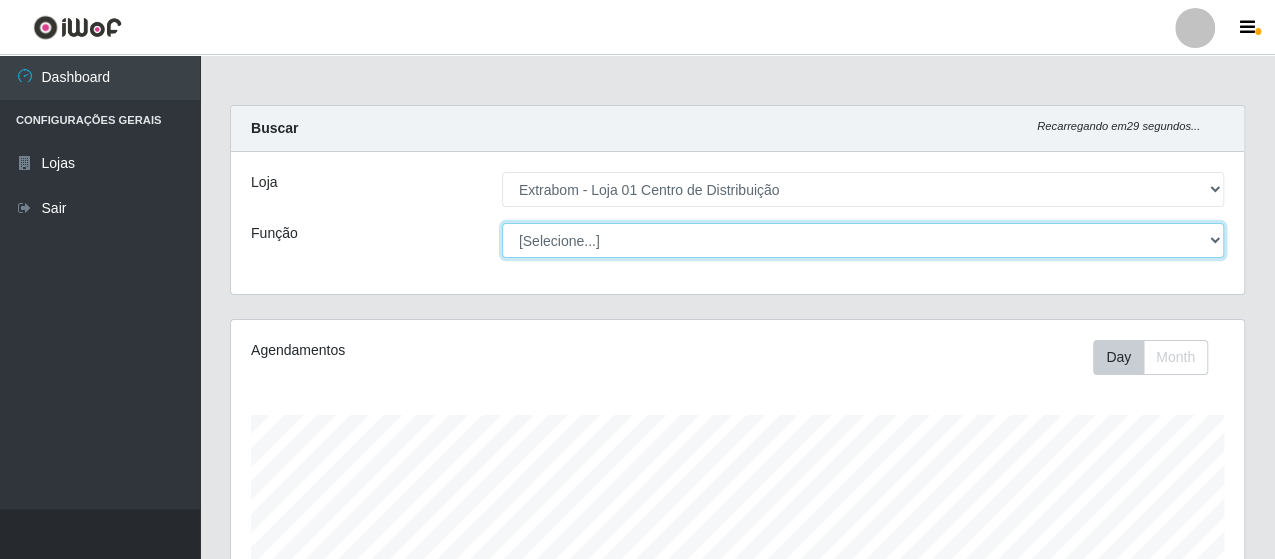 click on "[Selecione...] Carregador e Descarregador de Caminhão Carregador e Descarregador de Caminhão + Carregador e Descarregador de Caminhão ++ Repositor  Repositor + Repositor ++" at bounding box center (863, 240) 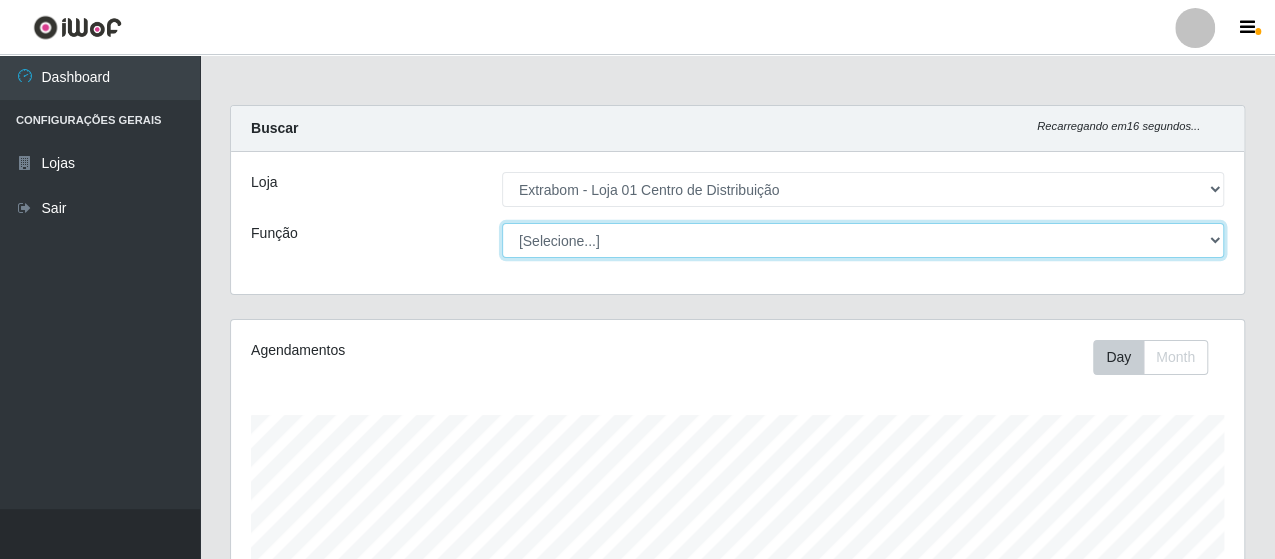 select on "11" 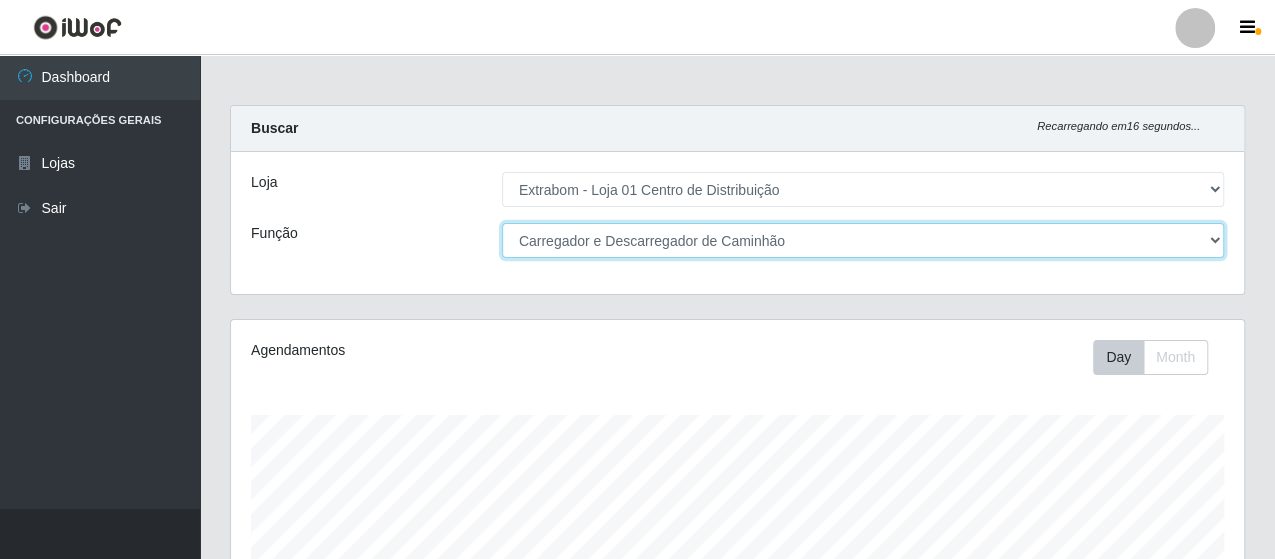 click on "[Selecione...] Carregador e Descarregador de Caminhão Carregador e Descarregador de Caminhão + Carregador e Descarregador de Caminhão ++ Repositor  Repositor + Repositor ++" at bounding box center (863, 240) 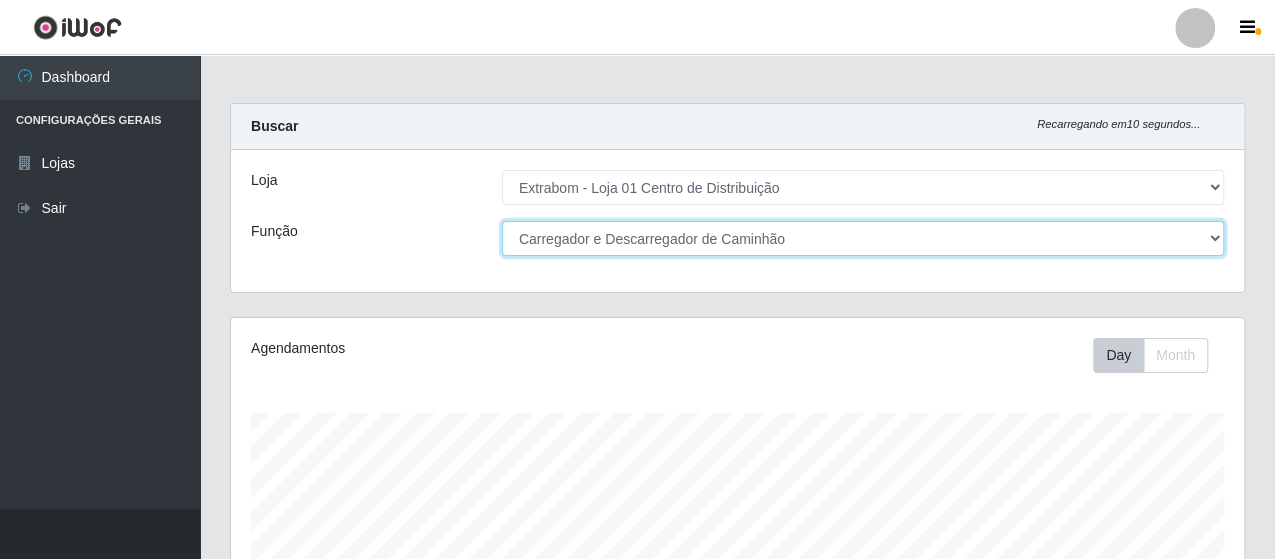 scroll, scrollTop: 0, scrollLeft: 0, axis: both 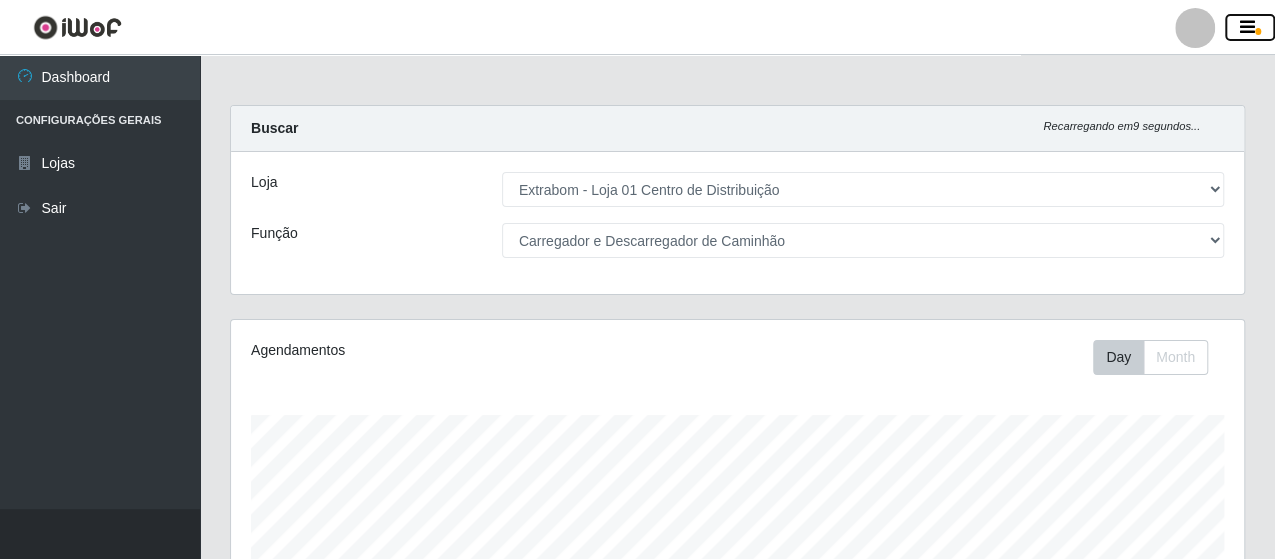 click at bounding box center [1247, 28] 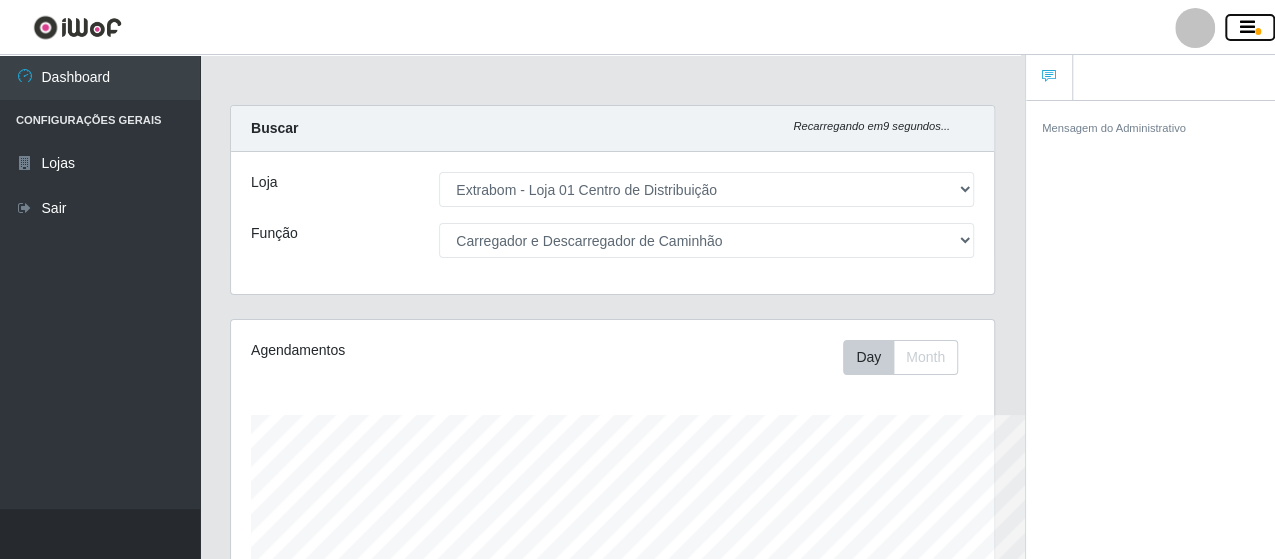 scroll, scrollTop: 414, scrollLeft: 766, axis: both 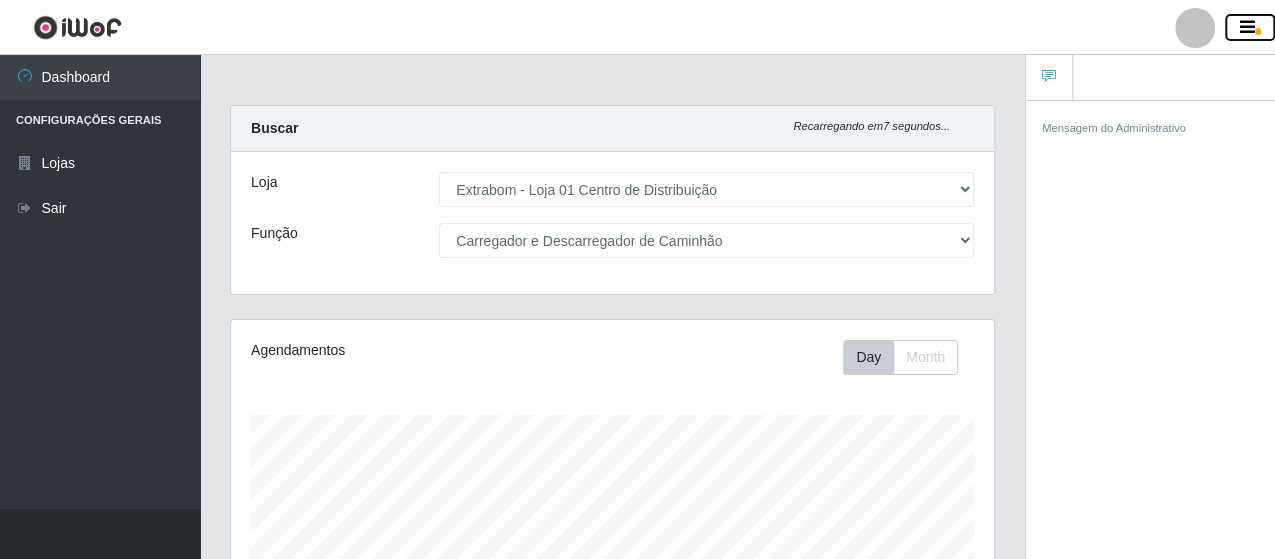 click at bounding box center (1250, 28) 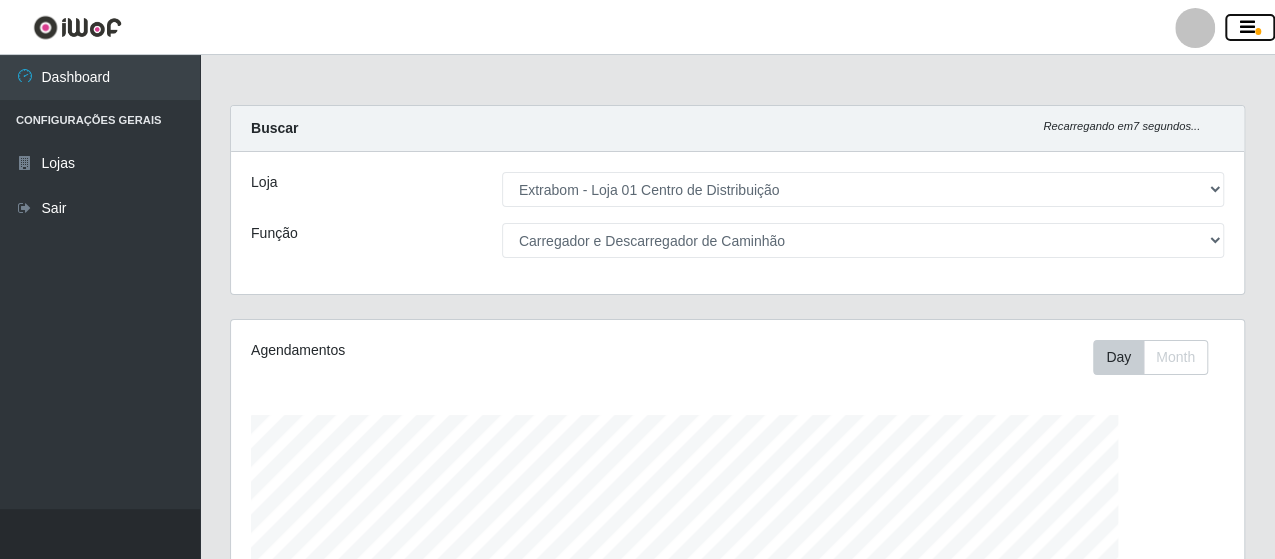 scroll, scrollTop: 999585, scrollLeft: 999028, axis: both 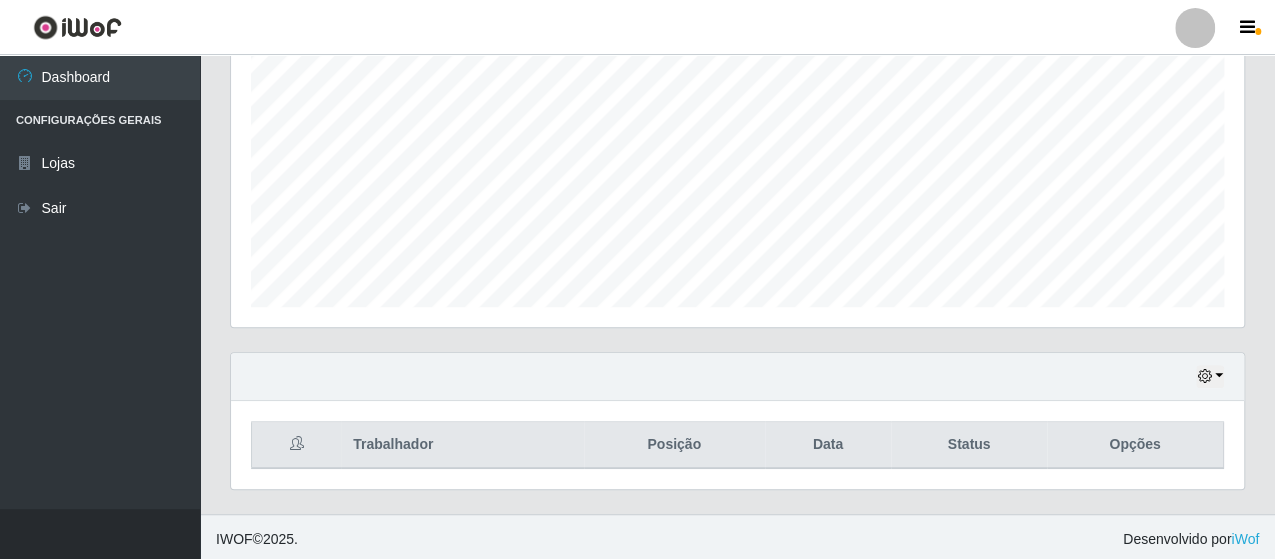 click on "Configurações Gerais" at bounding box center (100, 120) 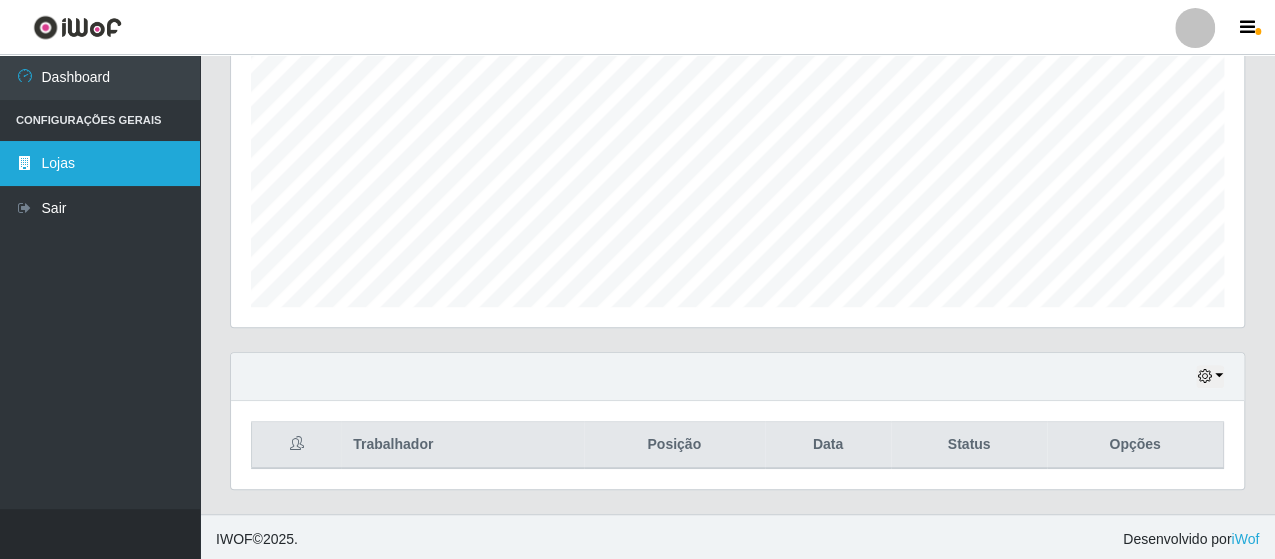 click on "Lojas" at bounding box center (100, 163) 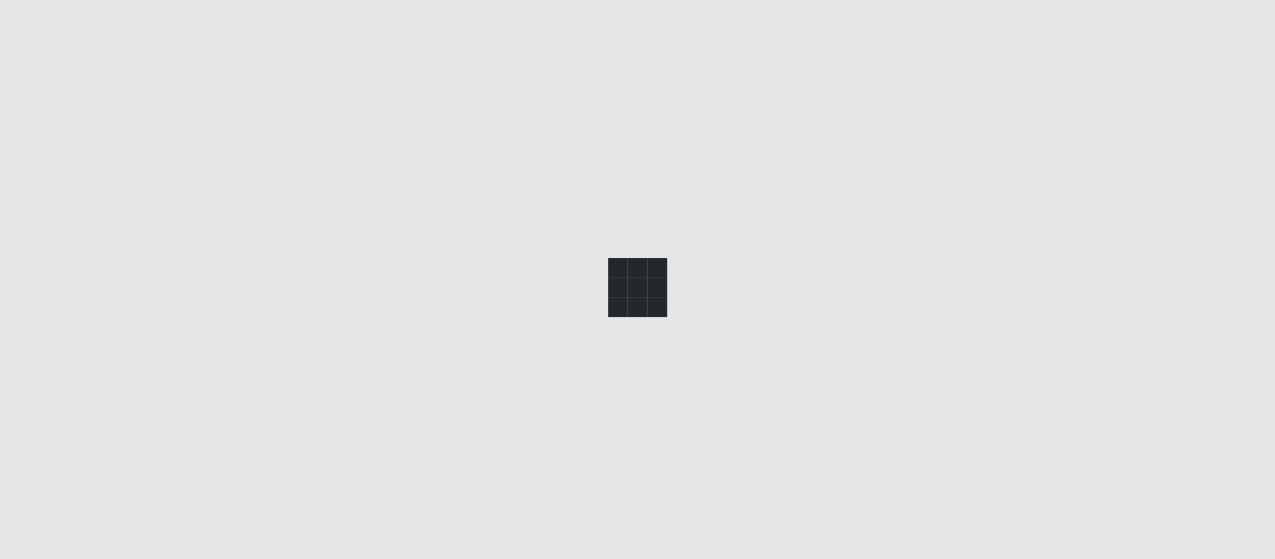 scroll, scrollTop: 0, scrollLeft: 0, axis: both 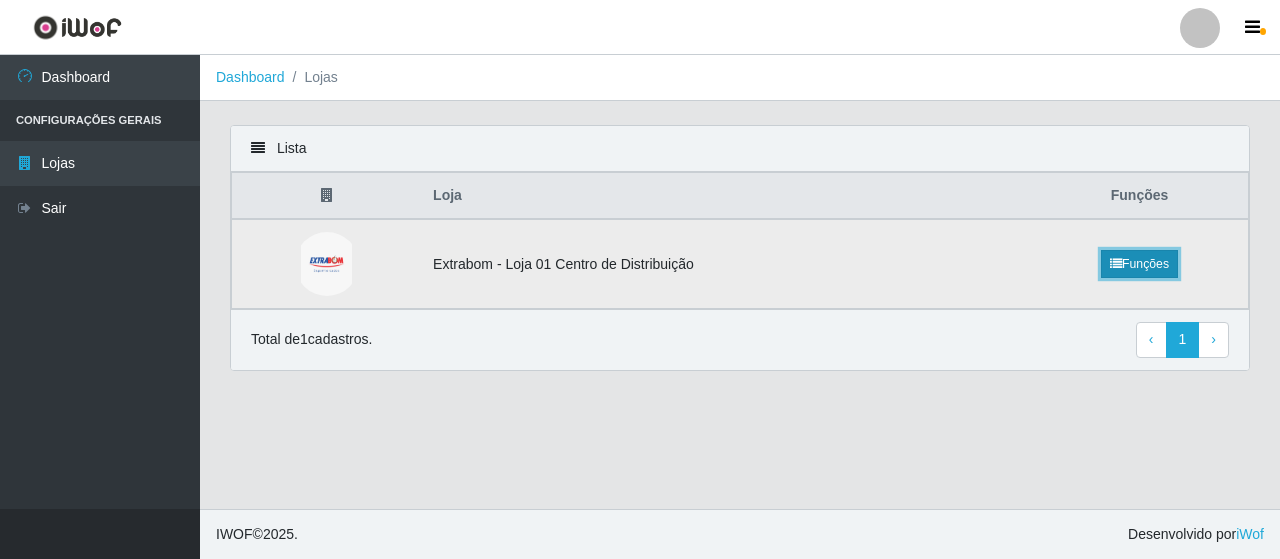 click on "Funções" at bounding box center [1139, 264] 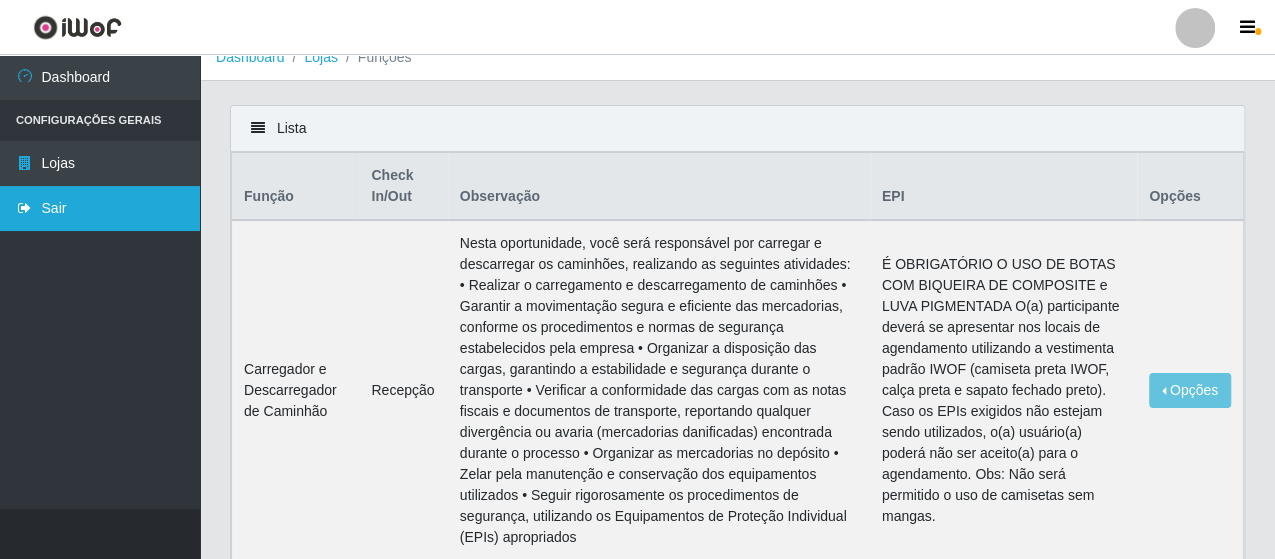scroll, scrollTop: 0, scrollLeft: 0, axis: both 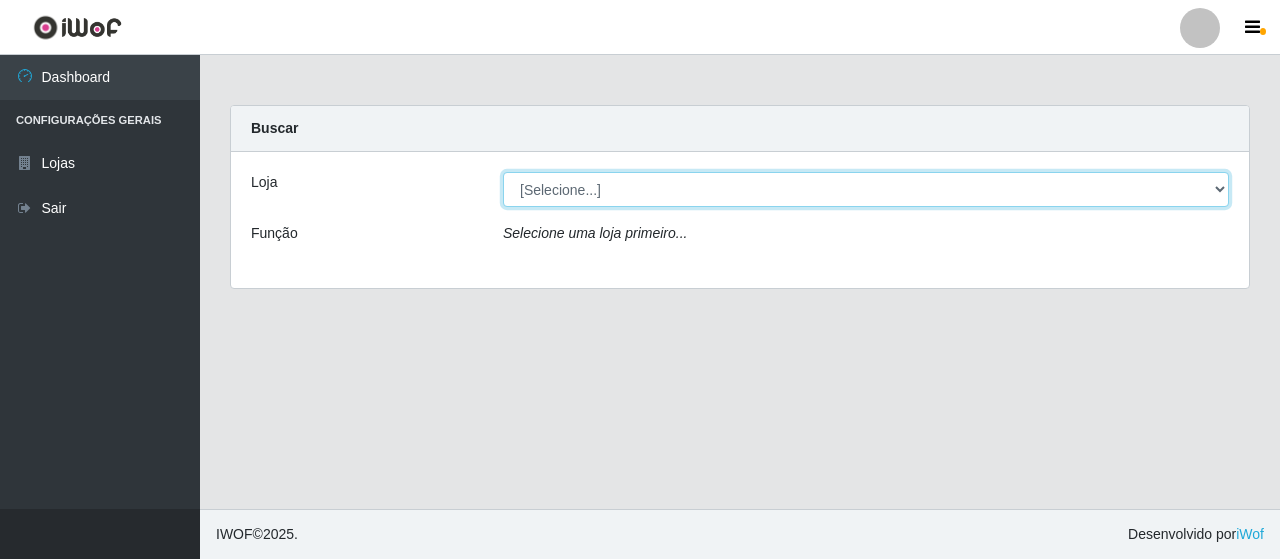 click on "[Selecione...] Extrabom - Loja 01 Centro de Distribuição" at bounding box center (866, 189) 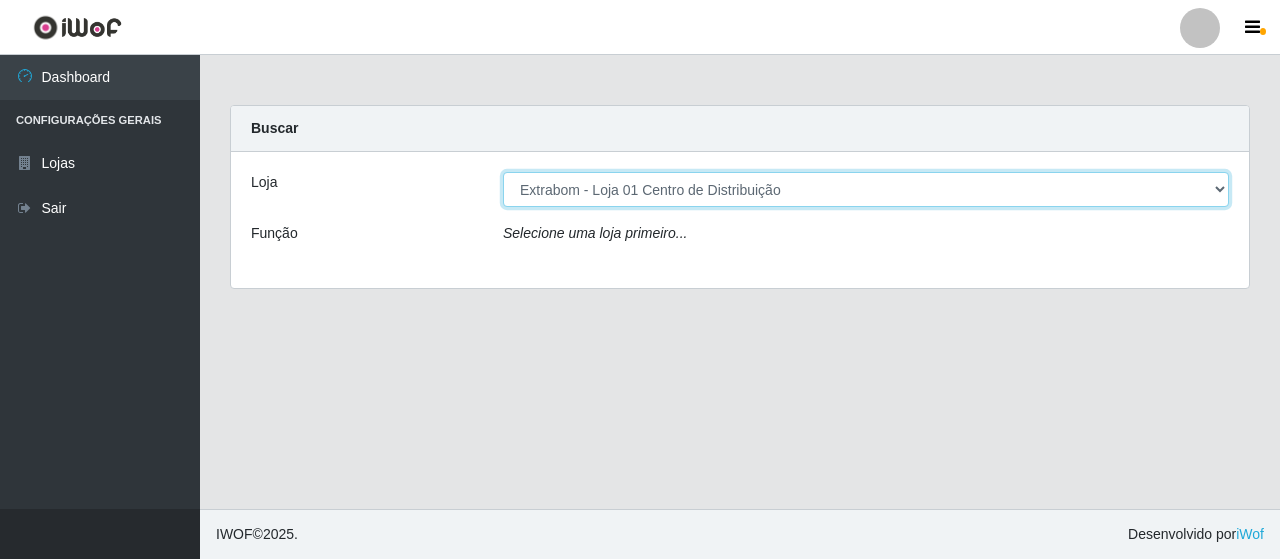 click on "[Selecione...] Extrabom - Loja 01 Centro de Distribuição" at bounding box center (866, 189) 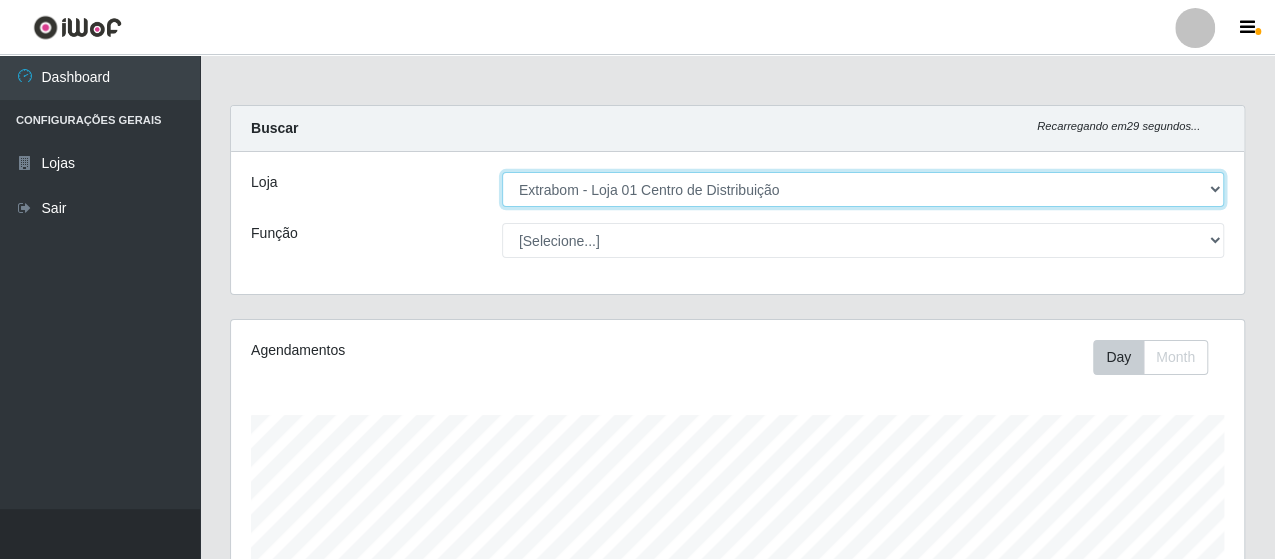 scroll, scrollTop: 999585, scrollLeft: 998986, axis: both 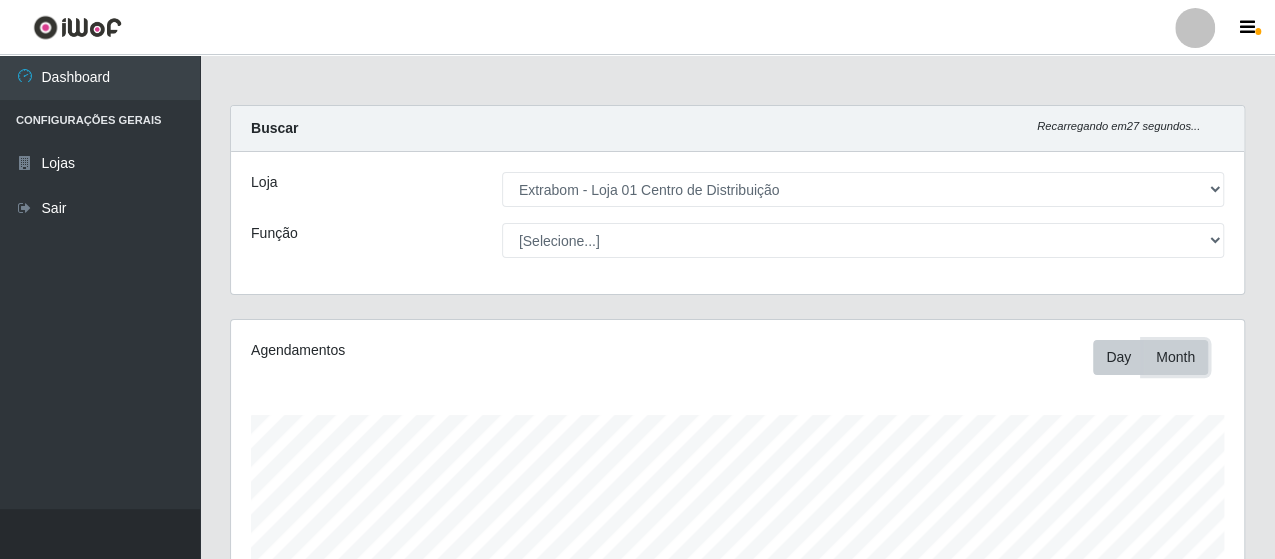 click on "Month" at bounding box center [1175, 357] 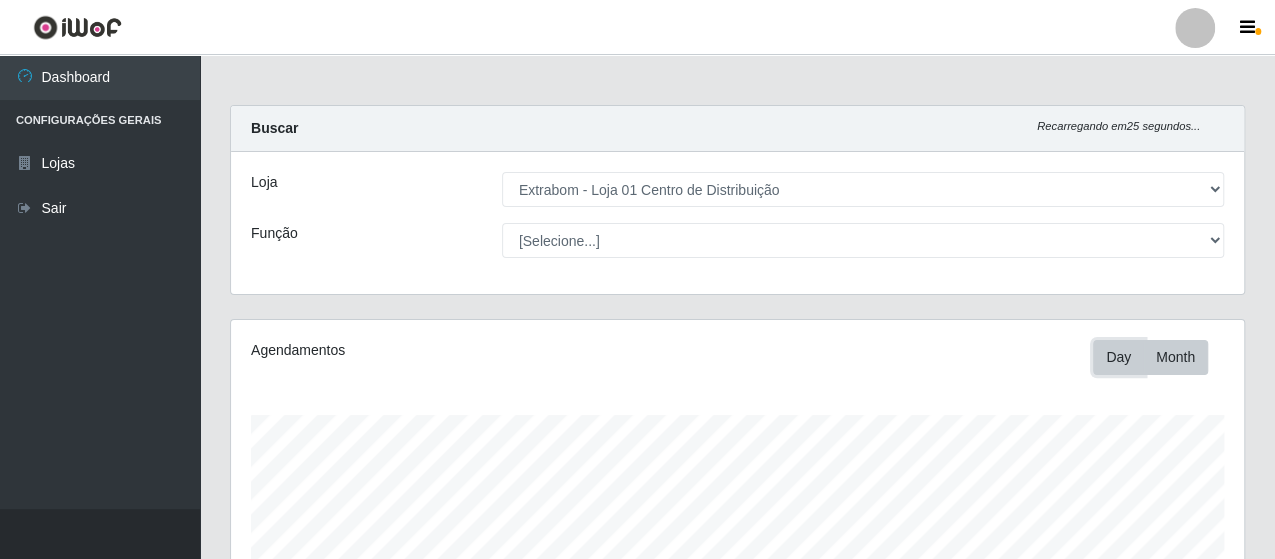 click on "Day" at bounding box center [1118, 357] 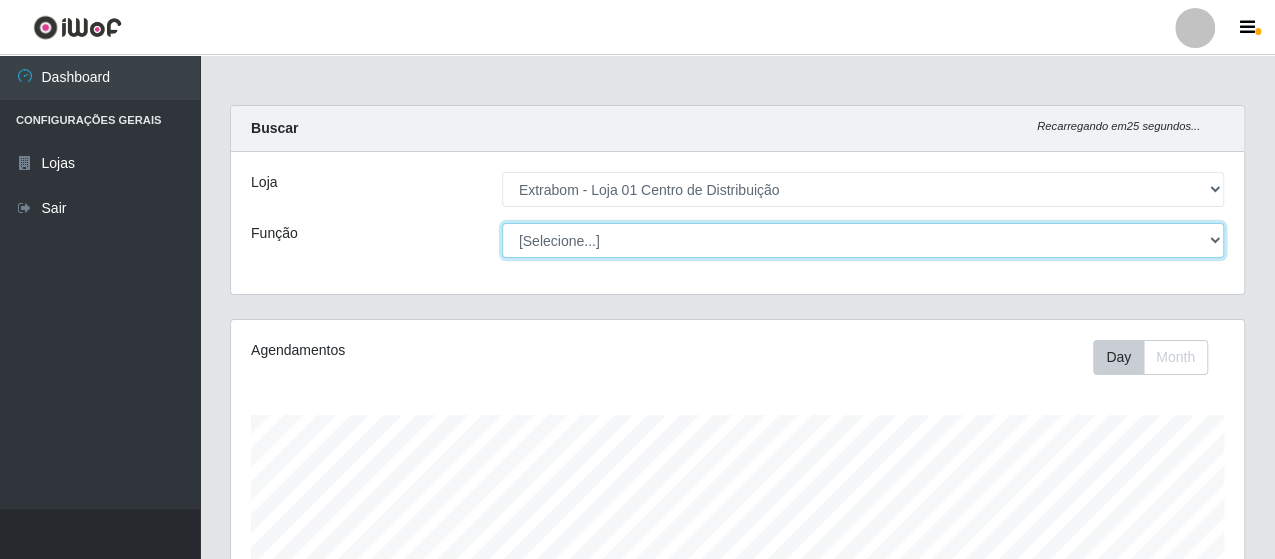 click on "[Selecione...] Carregador e Descarregador de Caminhão Carregador e Descarregador de Caminhão + Carregador e Descarregador de Caminhão ++ Repositor  Repositor + Repositor ++" at bounding box center [863, 240] 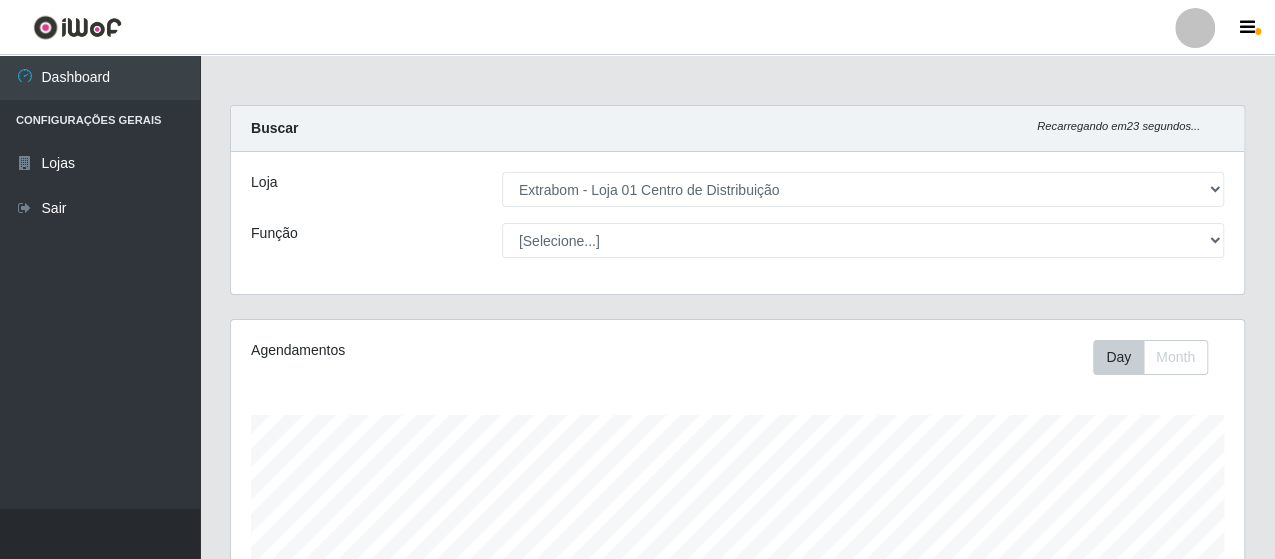 click on "Loja [Selecione...] Extrabom - Loja 01 Centro de Distribuição Função [Selecione...] Carregador e Descarregador de Caminhão Carregador e Descarregador de Caminhão + Carregador e Descarregador de Caminhão ++ Repositor  Repositor + Repositor ++" at bounding box center (737, 223) 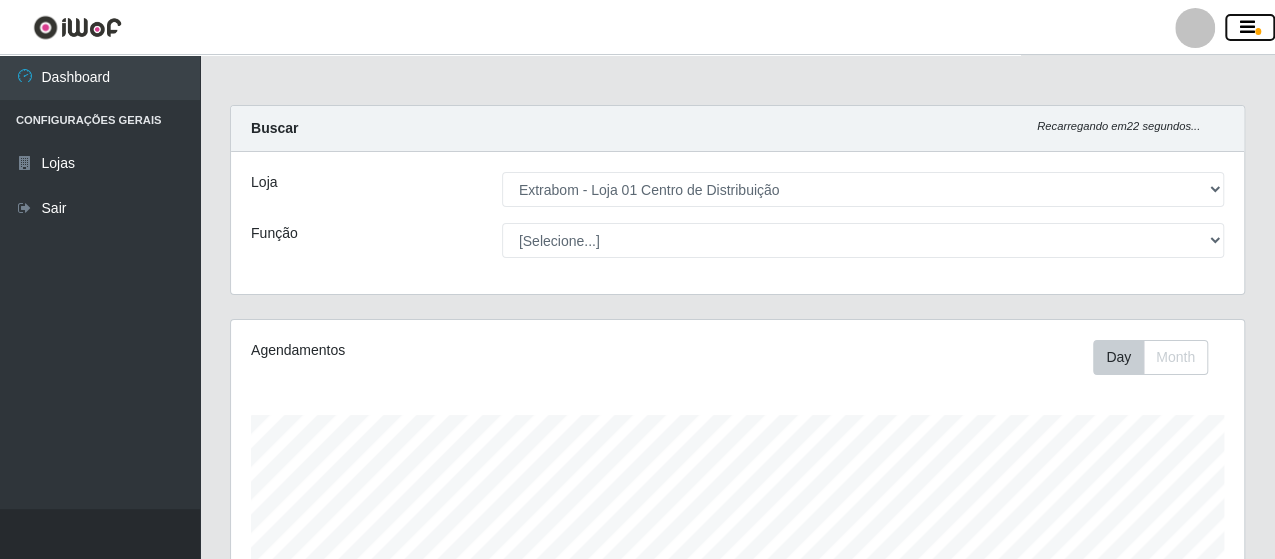 click at bounding box center (1247, 28) 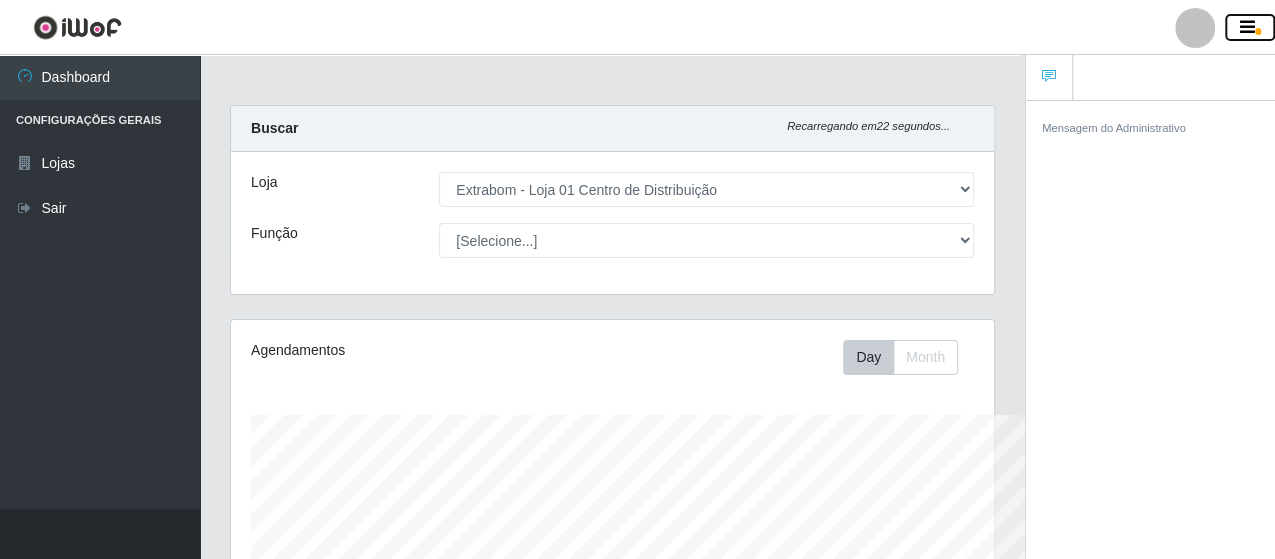 scroll, scrollTop: 414, scrollLeft: 805, axis: both 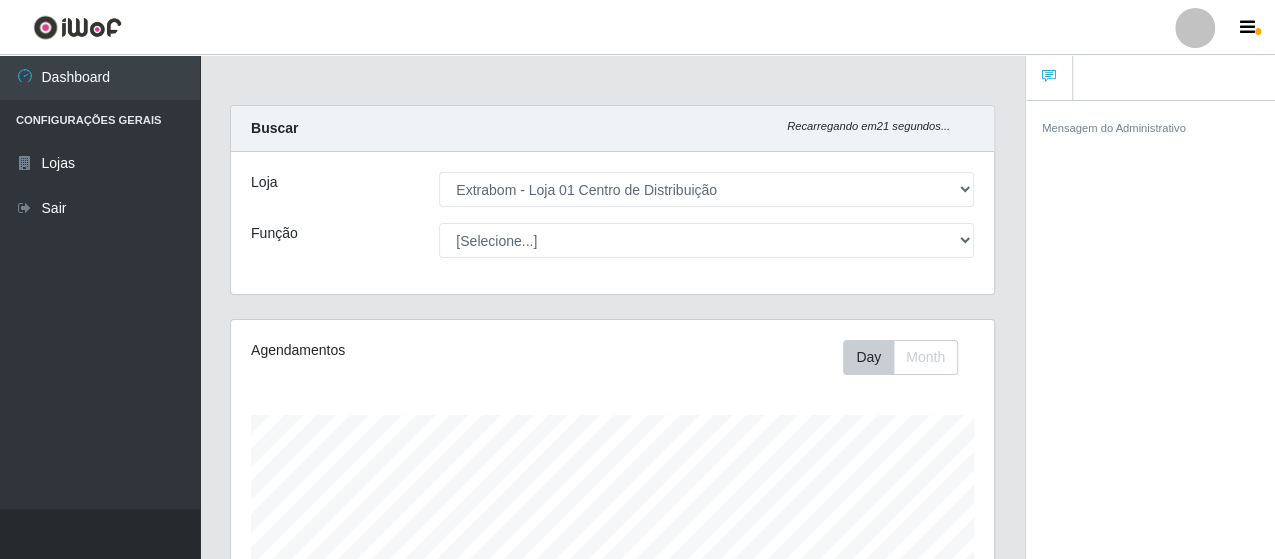 click on "Mensagem do Administrativo" at bounding box center [1114, 128] 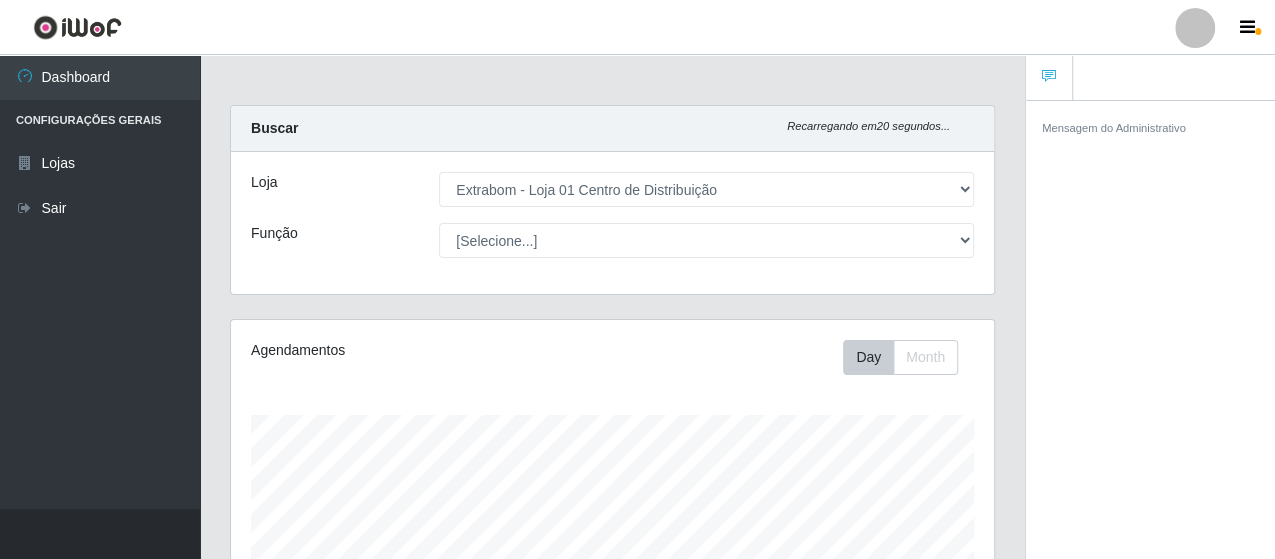 click at bounding box center (1195, 28) 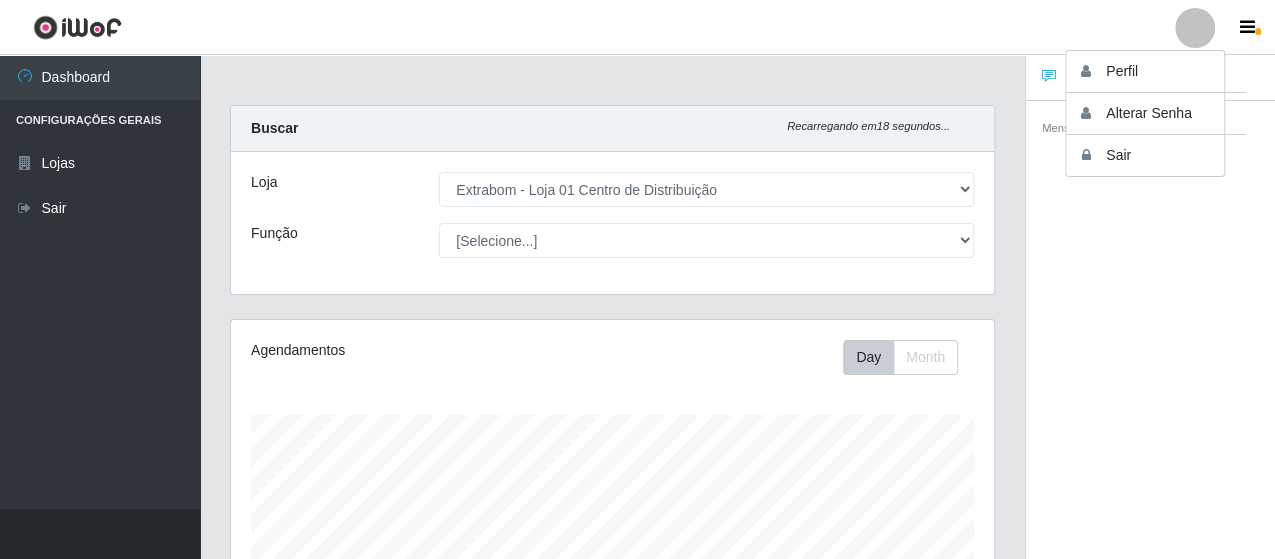 click on "Agendamentos Day Month   Hoje 1 dia 3 dias 1 Semana Não encerrados Trabalhador Posição Data Status Opções Ricardo Lapa de Oliveira  Carregador e Descarregador de Caminhão +   Início:   [DATE], [TIME] Término:   [DATE], [TIME] EM ANDAMENTO há  06 h e   21  min   Adicionar Horas Extra Forçar Encerramento Avaliação Giovanny Guthiery Soares de Oliveira Carregador e Descarregador de Caminhão +   Início:   [DATE], [TIME] Término:   [DATE], [TIME] AGENDADO Liberar para Trabalho Trabalhador Faltou Mikael Silva de Oliveira  Carregador e Descarregador de Caminhão +   Início:   [DATE], [TIME] Término:   [DATE], [TIME] AGENDADO Liberar para Trabalho Trabalhador Faltou   Início:     06" at bounding box center [612, 906] 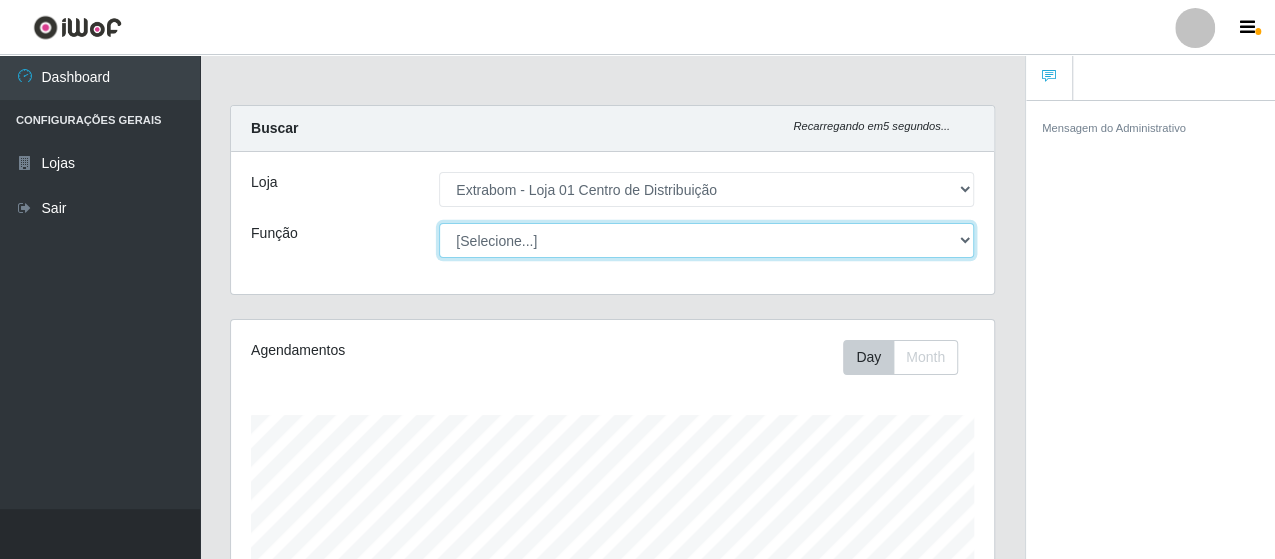 click on "[Selecione...] Carregador e Descarregador de Caminhão Carregador e Descarregador de Caminhão + Carregador e Descarregador de Caminhão ++ Repositor  Repositor + Repositor ++" at bounding box center [706, 240] 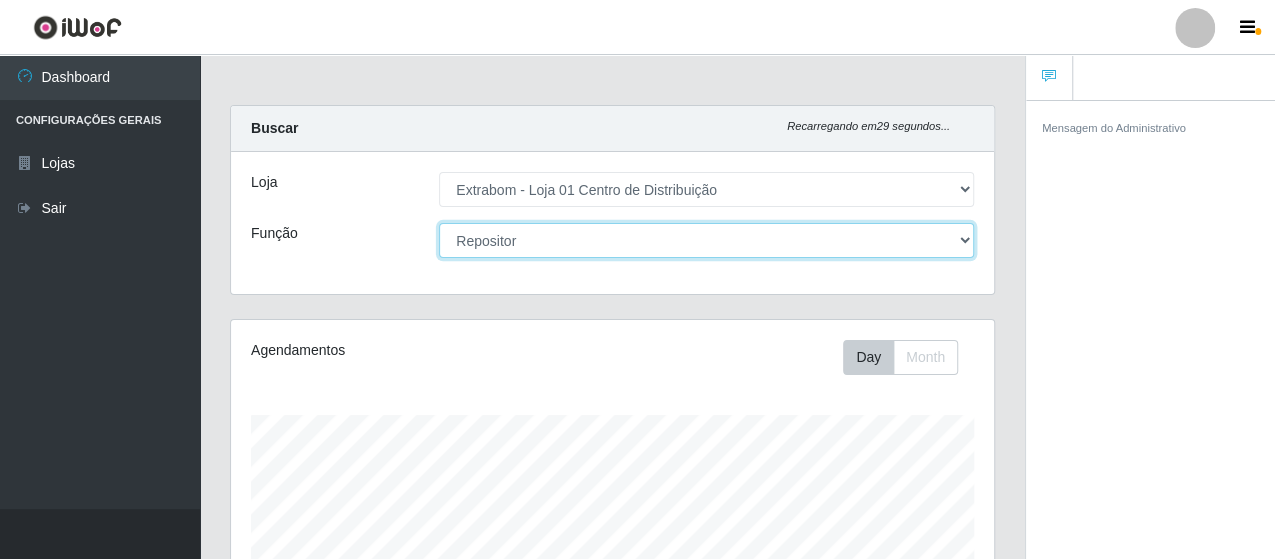 click on "[Selecione...] Carregador e Descarregador de Caminhão Carregador e Descarregador de Caminhão + Carregador e Descarregador de Caminhão ++ Repositor  Repositor + Repositor ++" at bounding box center (706, 240) 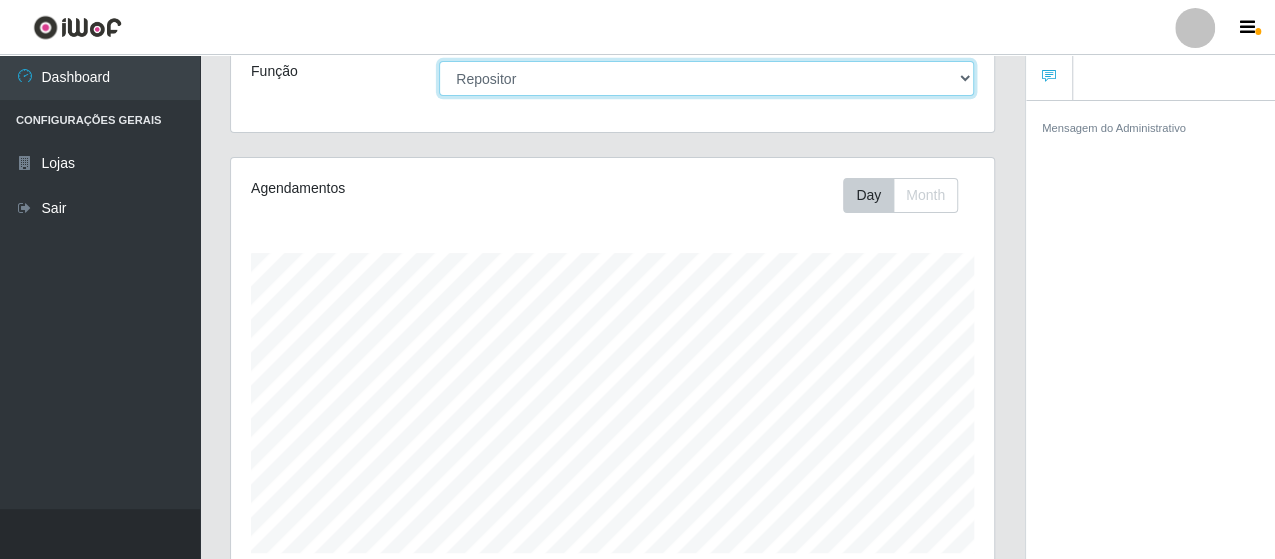 scroll, scrollTop: 408, scrollLeft: 0, axis: vertical 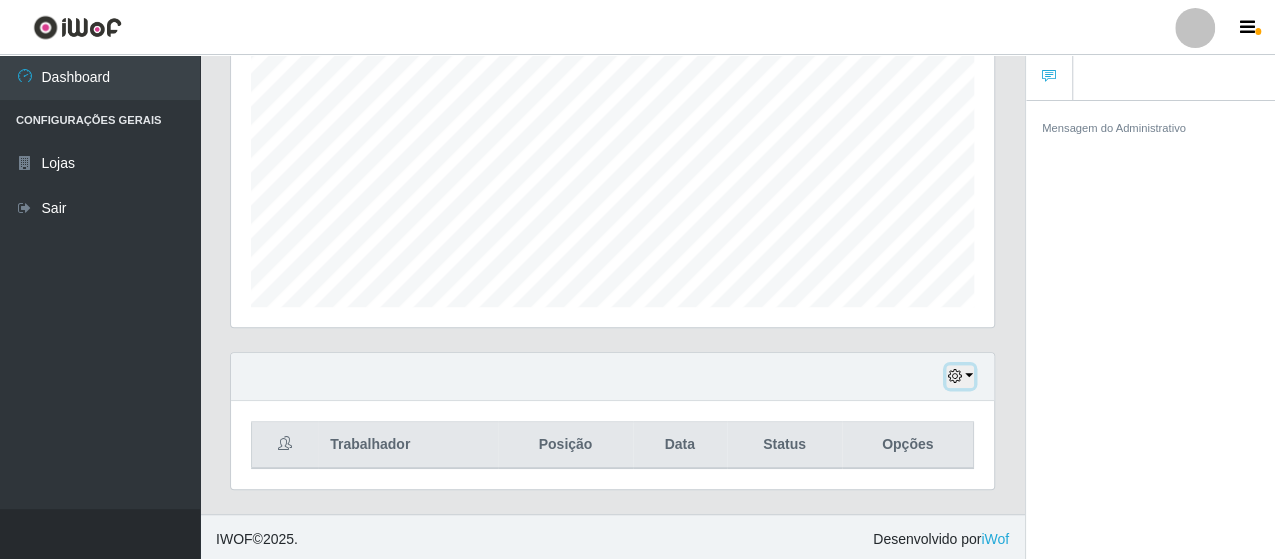 click at bounding box center (960, 376) 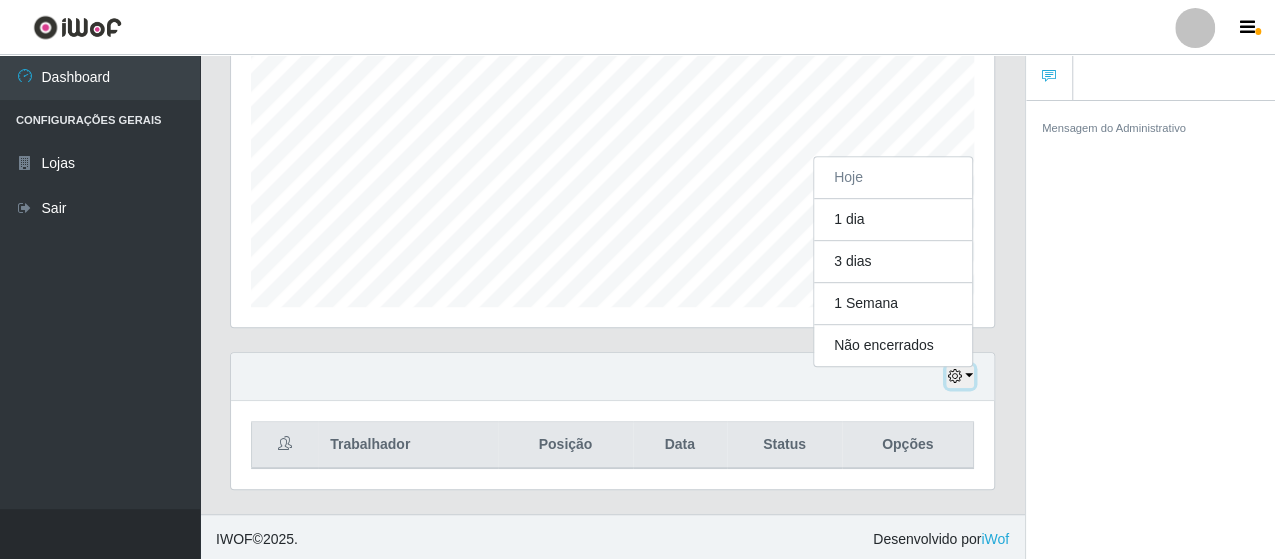 scroll, scrollTop: 414, scrollLeft: 763, axis: both 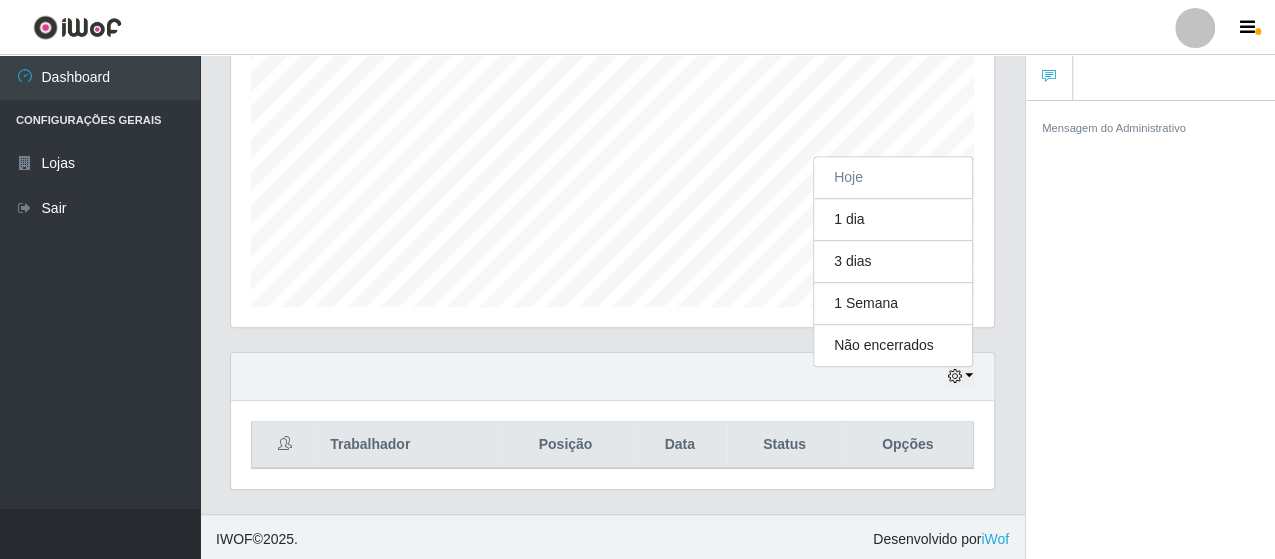 click on "Agendamentos Day Month" at bounding box center [612, 131] 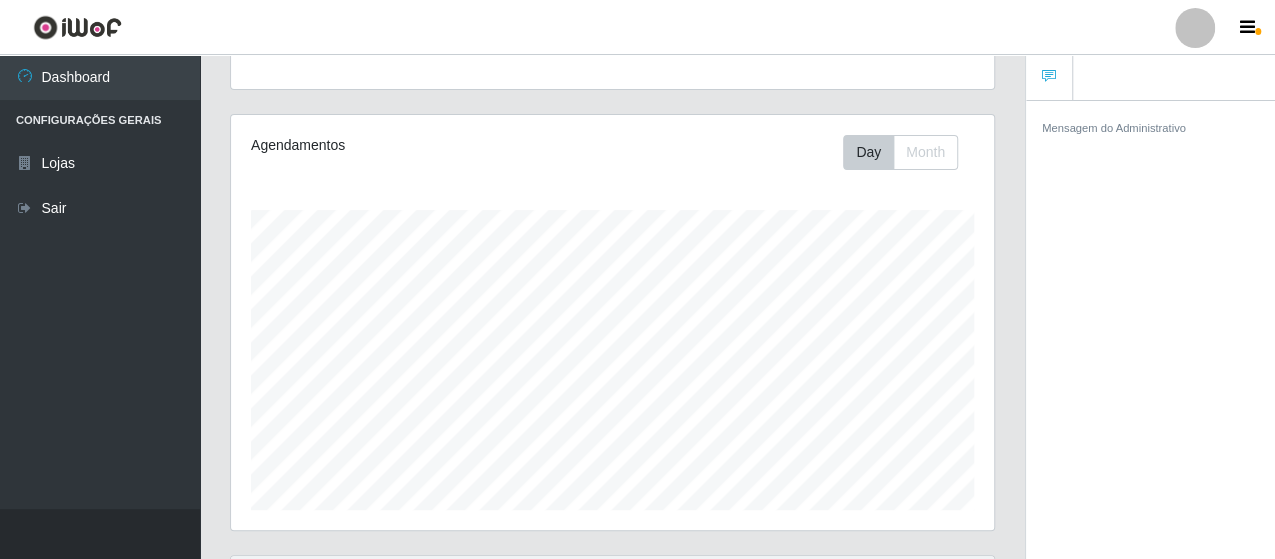 scroll, scrollTop: 0, scrollLeft: 0, axis: both 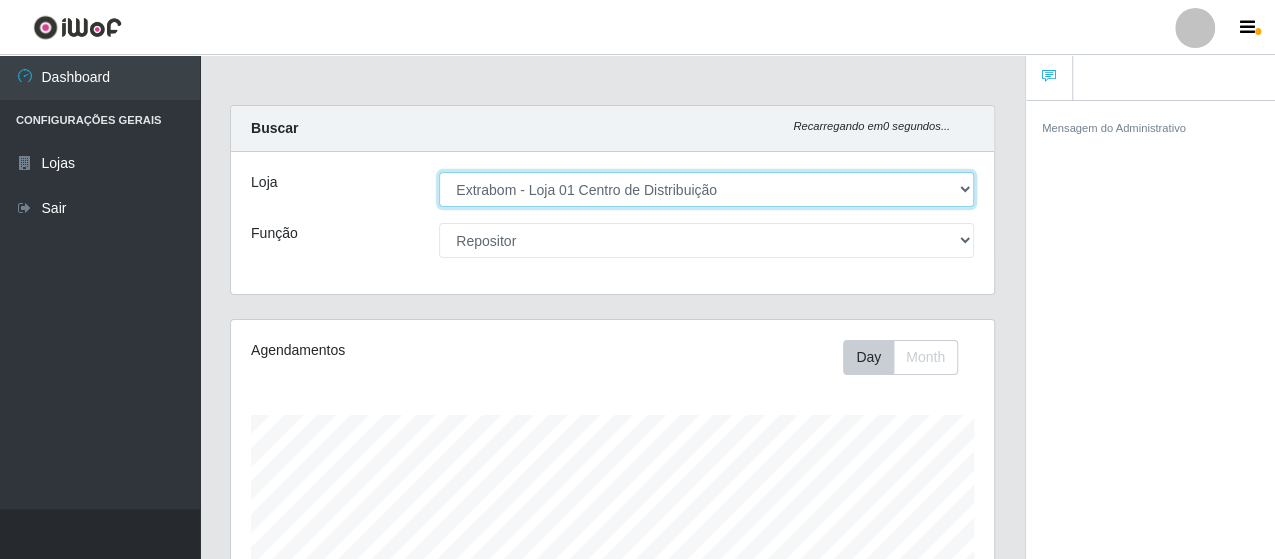 click on "[Selecione...] Extrabom - Loja 01 Centro de Distribuição" at bounding box center (706, 189) 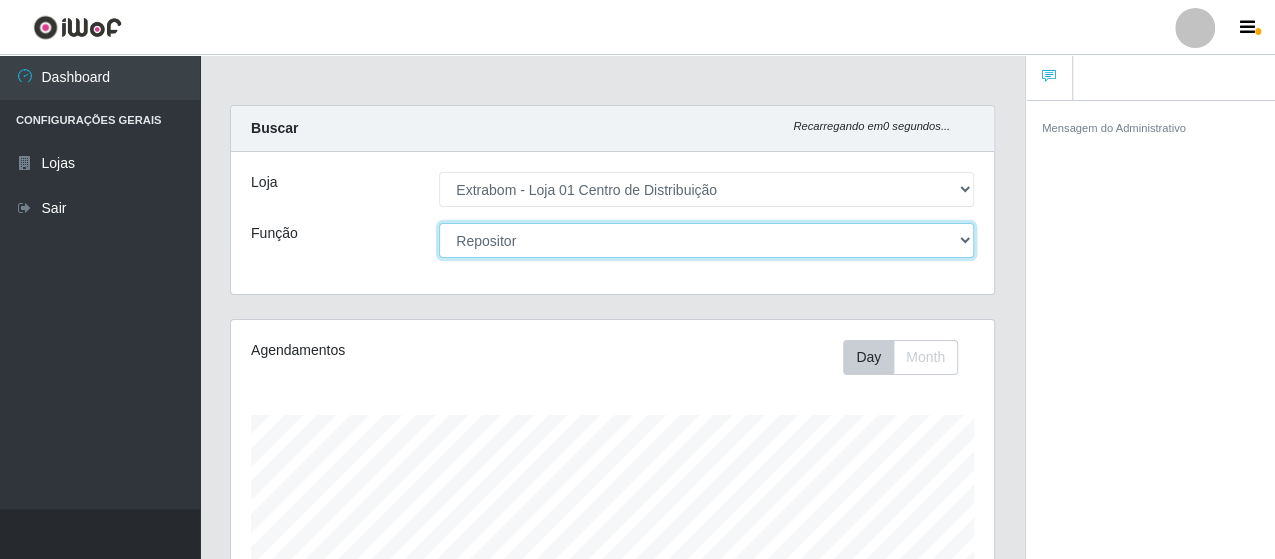 click on "[Selecione...] Carregador e Descarregador de Caminhão Carregador e Descarregador de Caminhão + Carregador e Descarregador de Caminhão ++ Repositor  Repositor + Repositor ++" at bounding box center [706, 240] 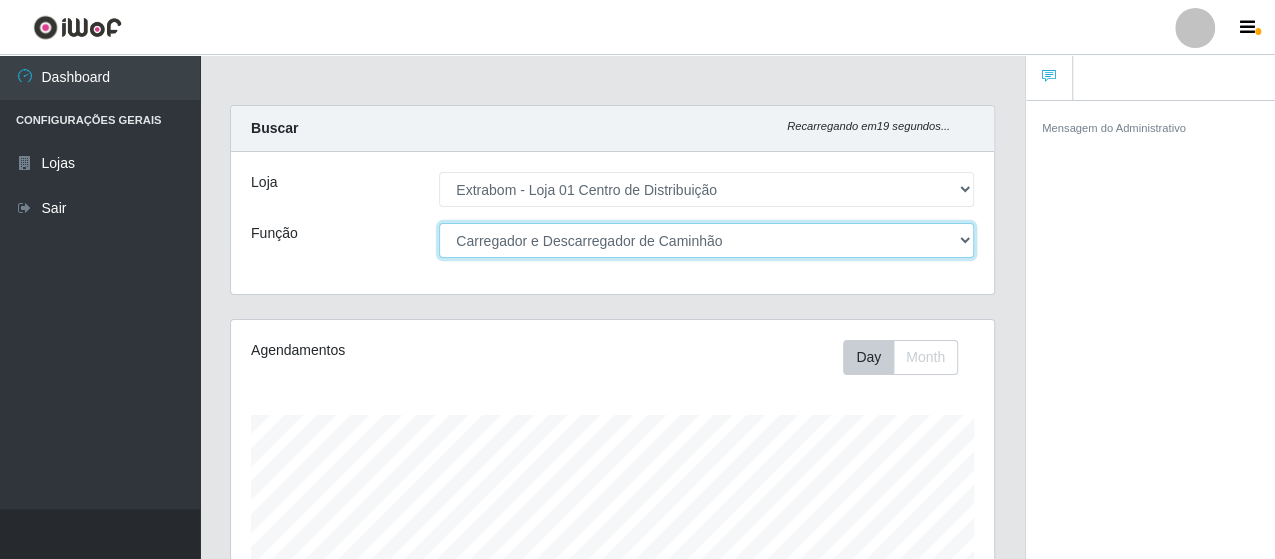 click on "[Selecione...] Carregador e Descarregador de Caminhão Carregador e Descarregador de Caminhão + Carregador e Descarregador de Caminhão ++ Repositor  Repositor + Repositor ++" at bounding box center [706, 240] 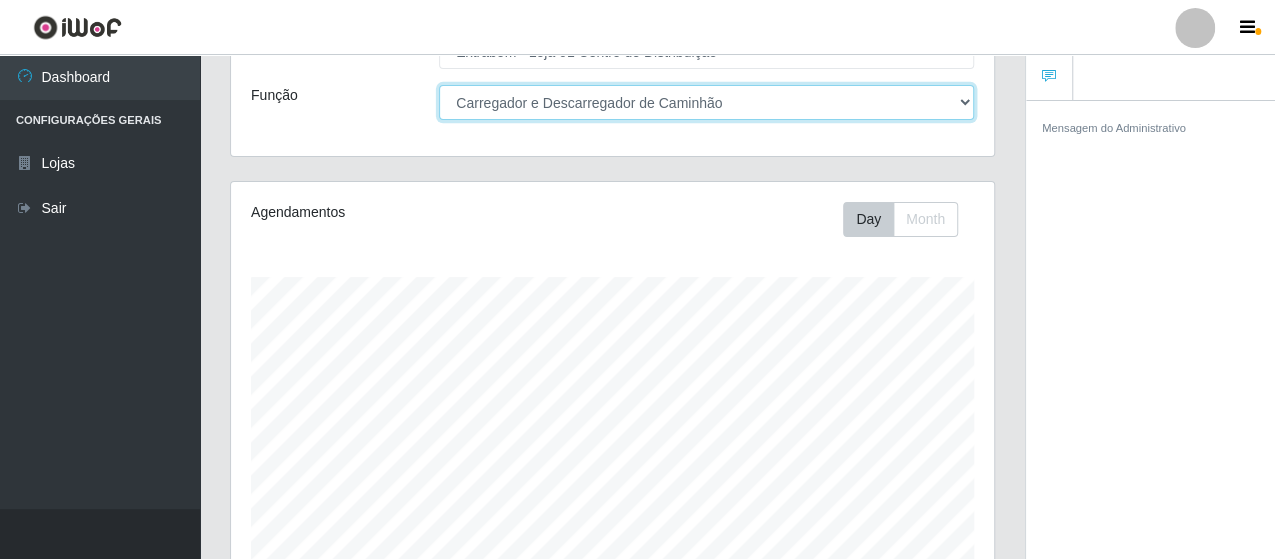scroll, scrollTop: 0, scrollLeft: 0, axis: both 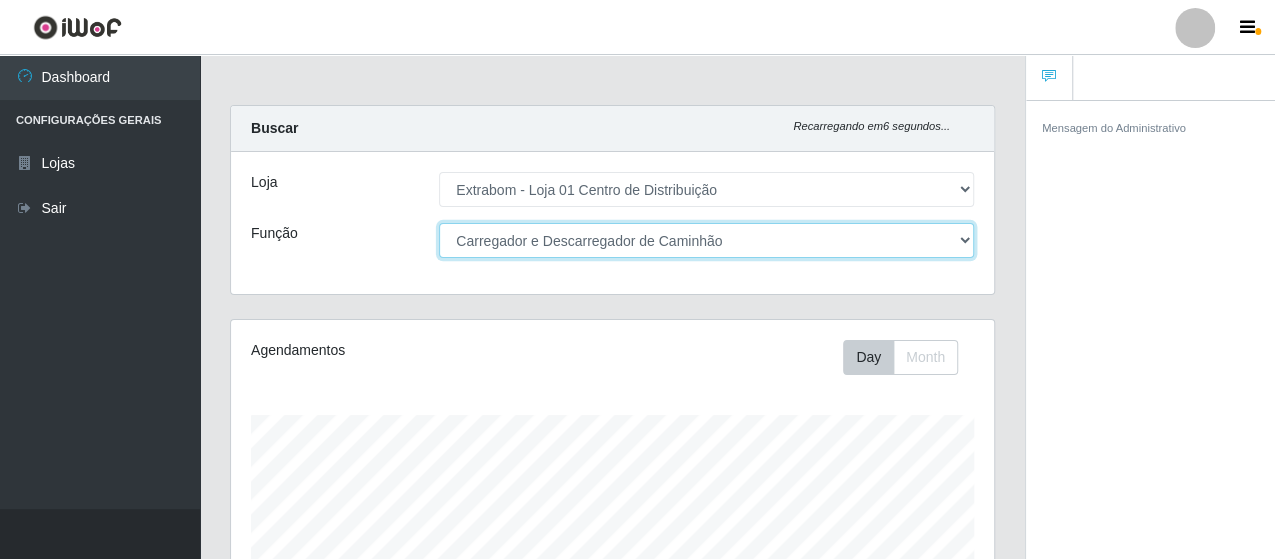 click on "[Selecione...] Carregador e Descarregador de Caminhão Carregador e Descarregador de Caminhão + Carregador e Descarregador de Caminhão ++ Repositor  Repositor + Repositor ++" at bounding box center (706, 240) 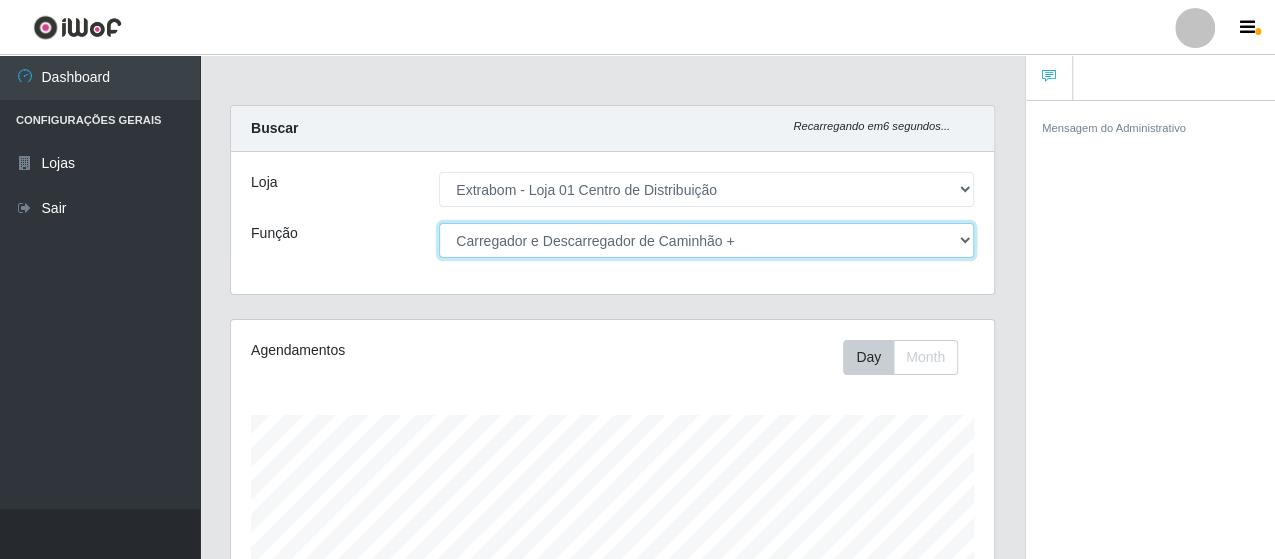 click on "[Selecione...] Carregador e Descarregador de Caminhão Carregador e Descarregador de Caminhão + Carregador e Descarregador de Caminhão ++ Repositor  Repositor + Repositor ++" at bounding box center [706, 240] 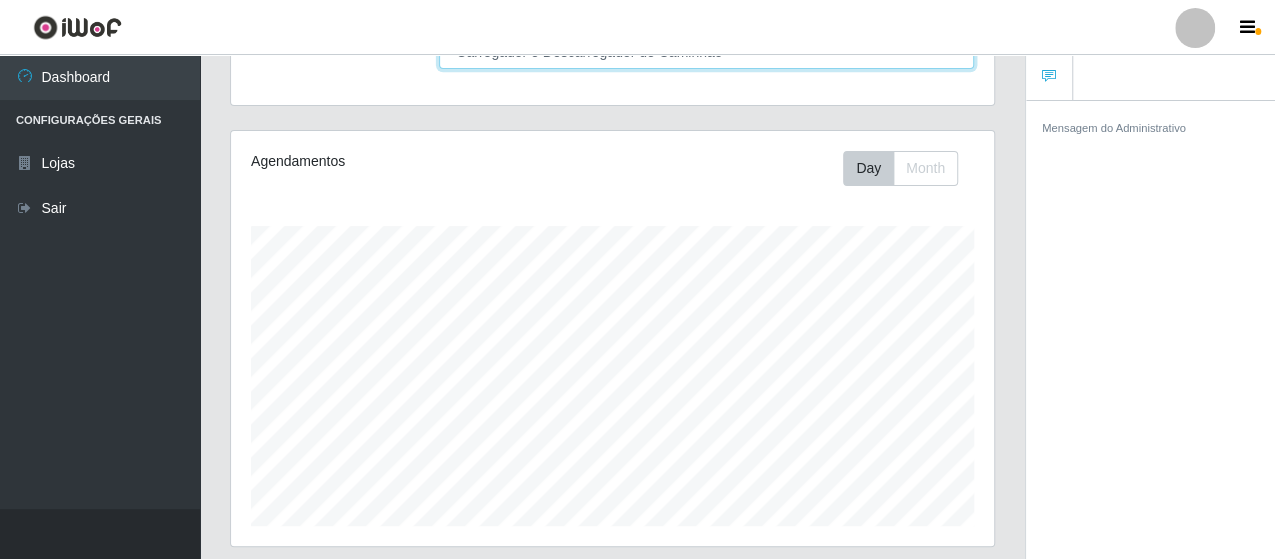 scroll, scrollTop: 0, scrollLeft: 0, axis: both 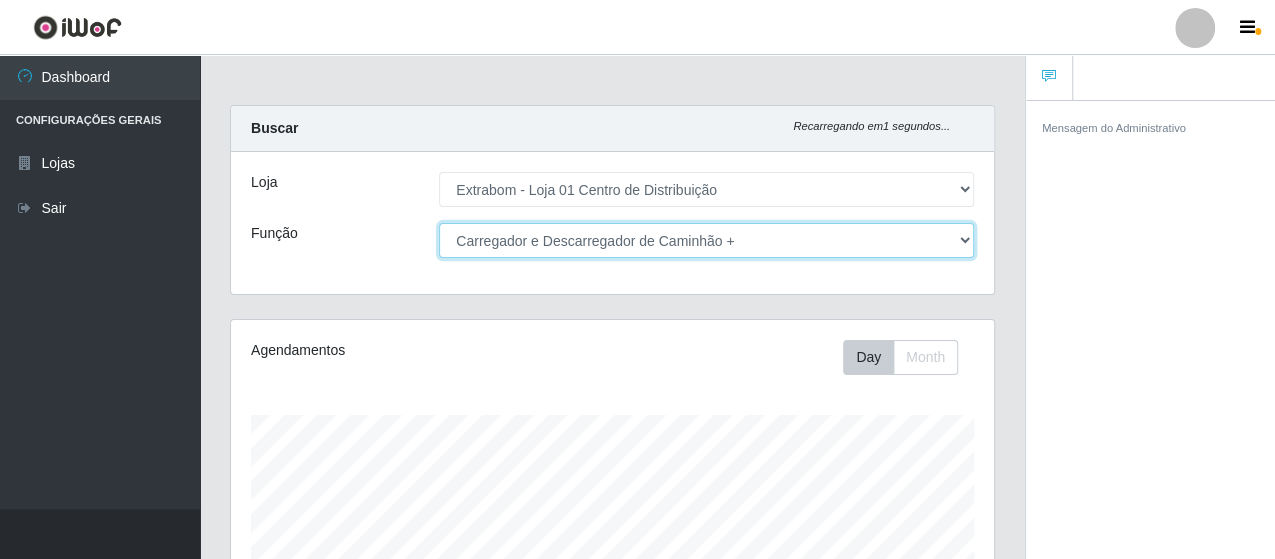 click on "[Selecione...] Carregador e Descarregador de Caminhão Carregador e Descarregador de Caminhão + Carregador e Descarregador de Caminhão ++ Repositor  Repositor + Repositor ++" at bounding box center (706, 240) 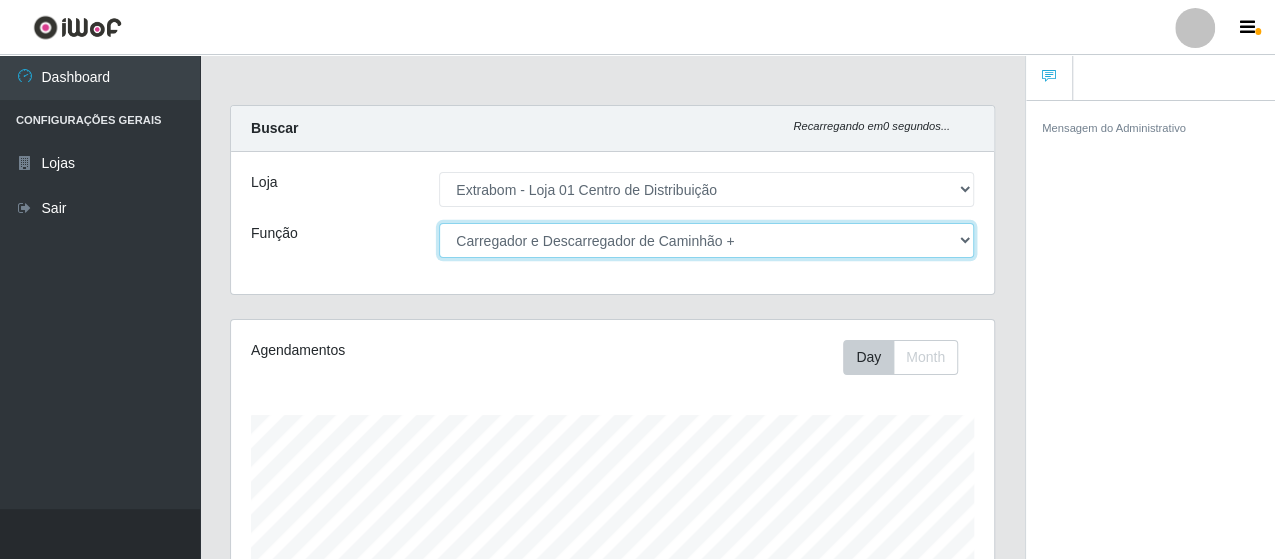 click on "[Selecione...] Carregador e Descarregador de Caminhão Carregador e Descarregador de Caminhão + Carregador e Descarregador de Caminhão ++ Repositor  Repositor + Repositor ++" at bounding box center (706, 240) 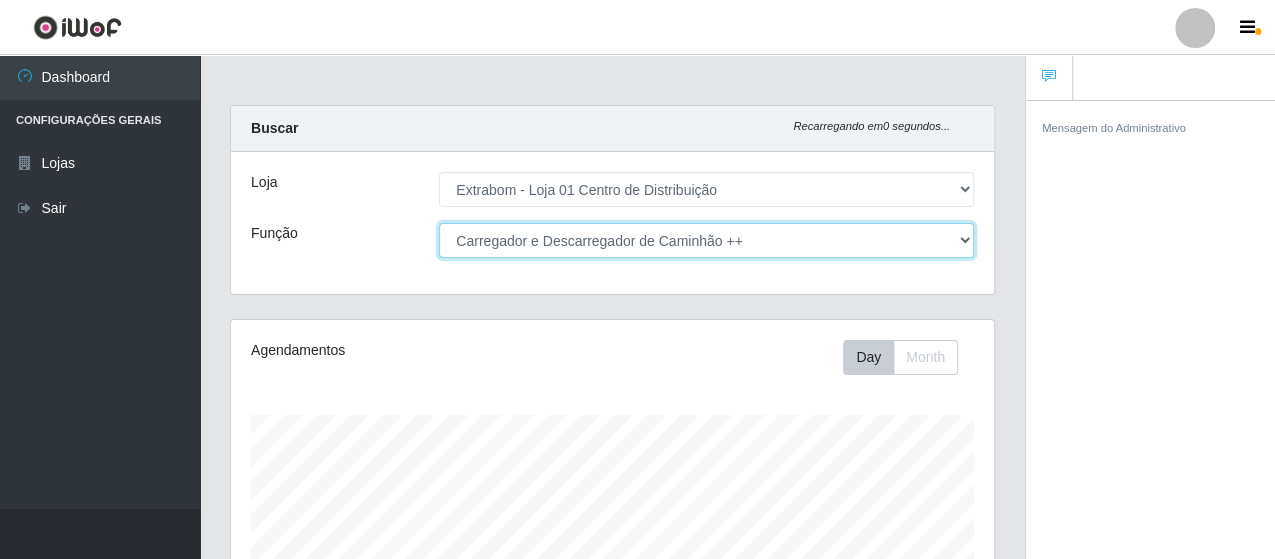 click on "[Selecione...] Carregador e Descarregador de Caminhão Carregador e Descarregador de Caminhão + Carregador e Descarregador de Caminhão ++ Repositor  Repositor + Repositor ++" at bounding box center (706, 240) 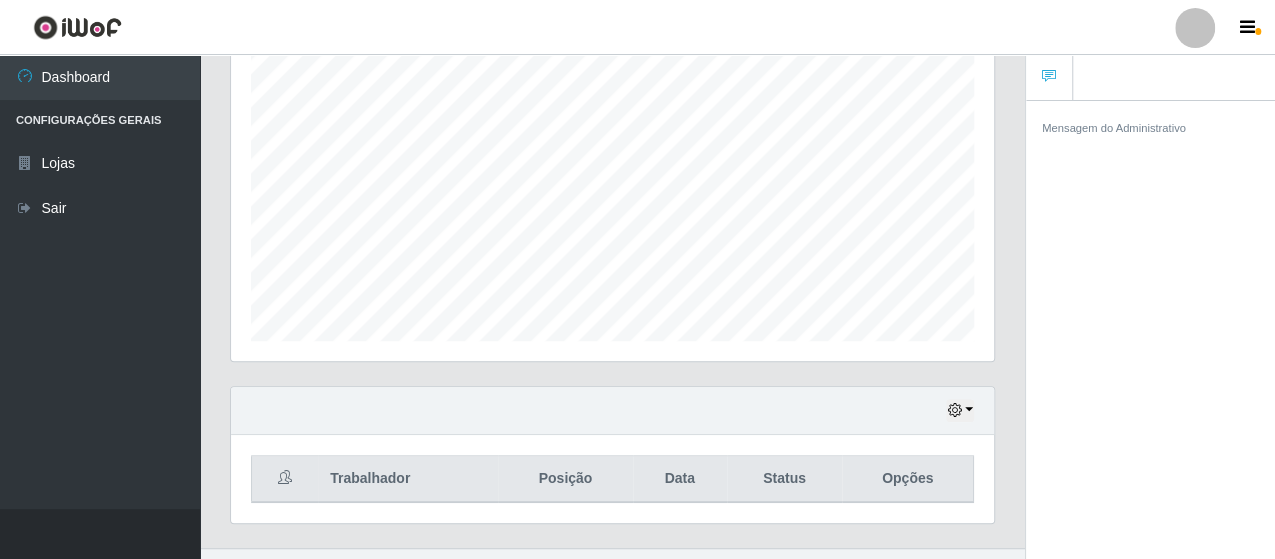 scroll, scrollTop: 0, scrollLeft: 0, axis: both 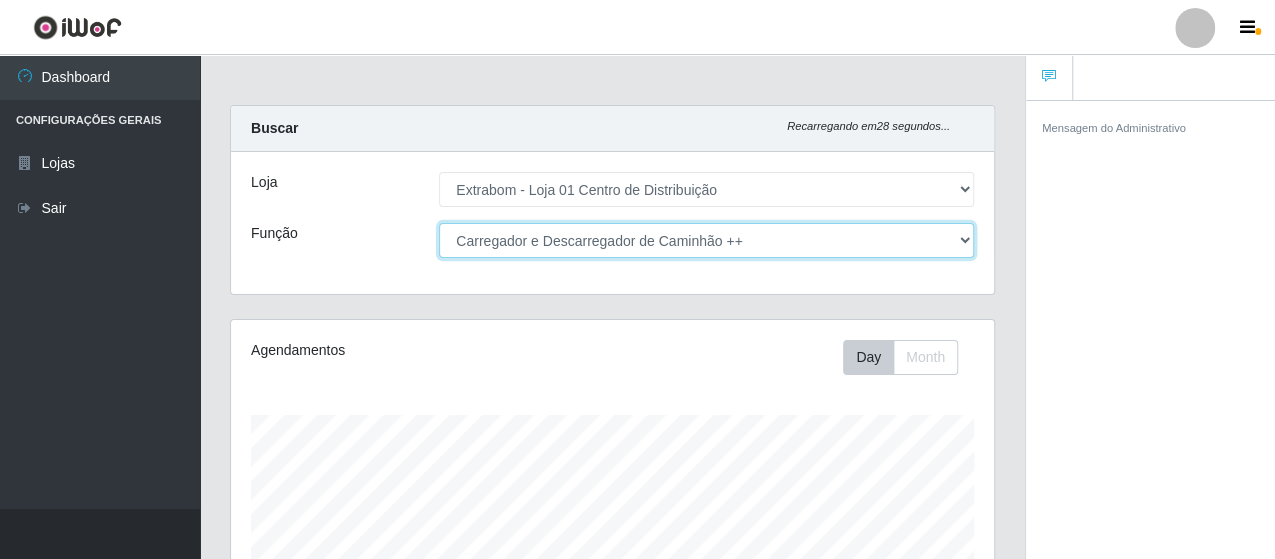 click on "[Selecione...] Carregador e Descarregador de Caminhão Carregador e Descarregador de Caminhão + Carregador e Descarregador de Caminhão ++ Repositor  Repositor + Repositor ++" at bounding box center [706, 240] 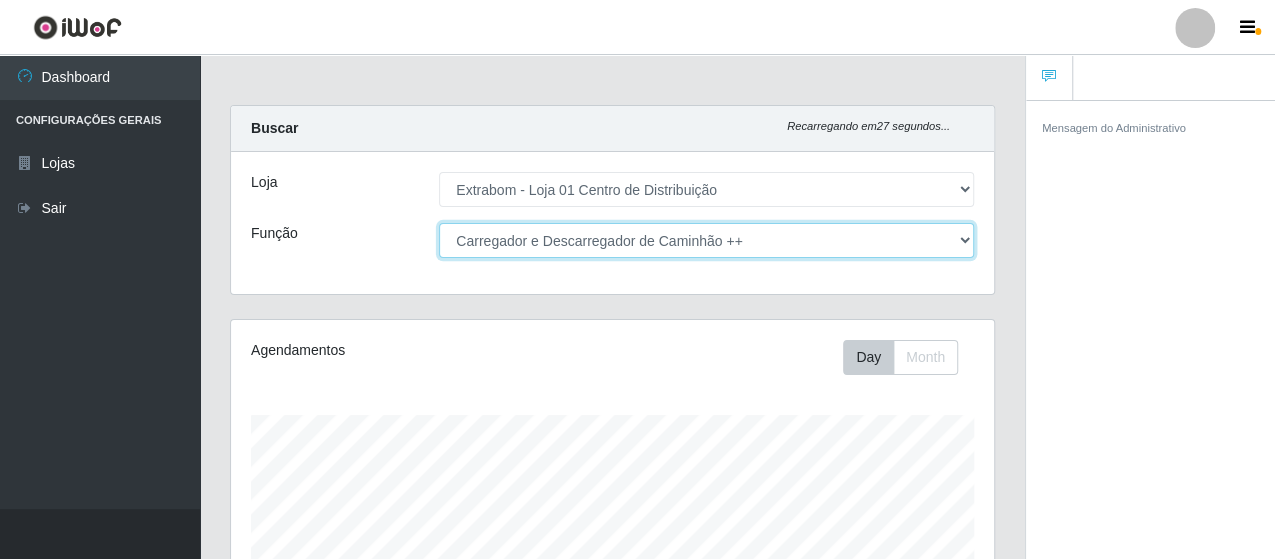 click on "[Selecione...] Carregador e Descarregador de Caminhão Carregador e Descarregador de Caminhão + Carregador e Descarregador de Caminhão ++ Repositor  Repositor + Repositor ++" at bounding box center (706, 240) 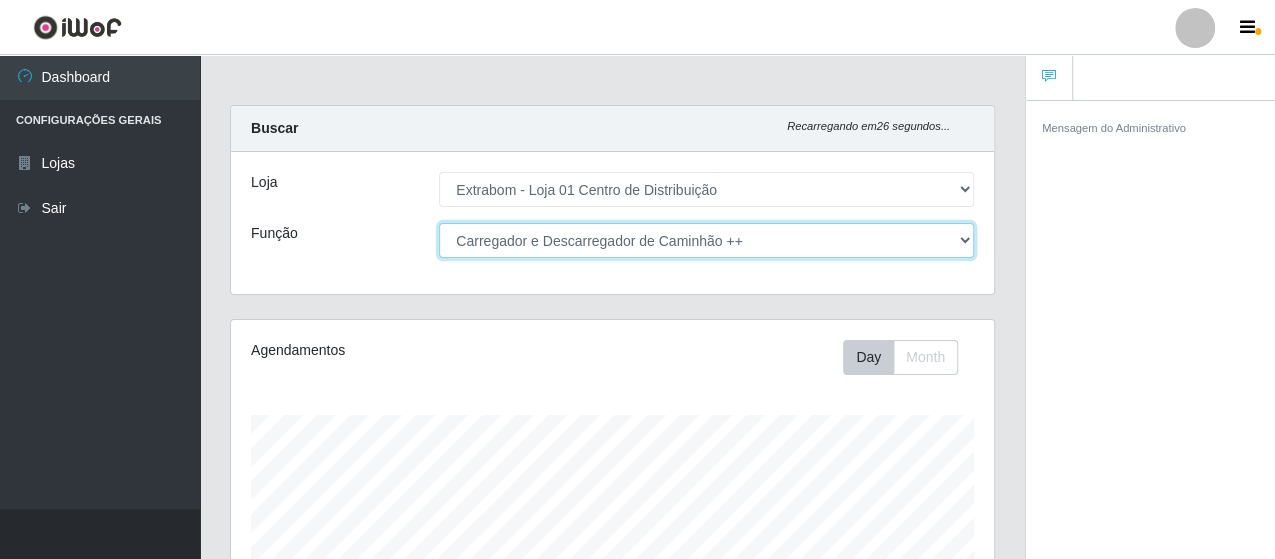 select on "138" 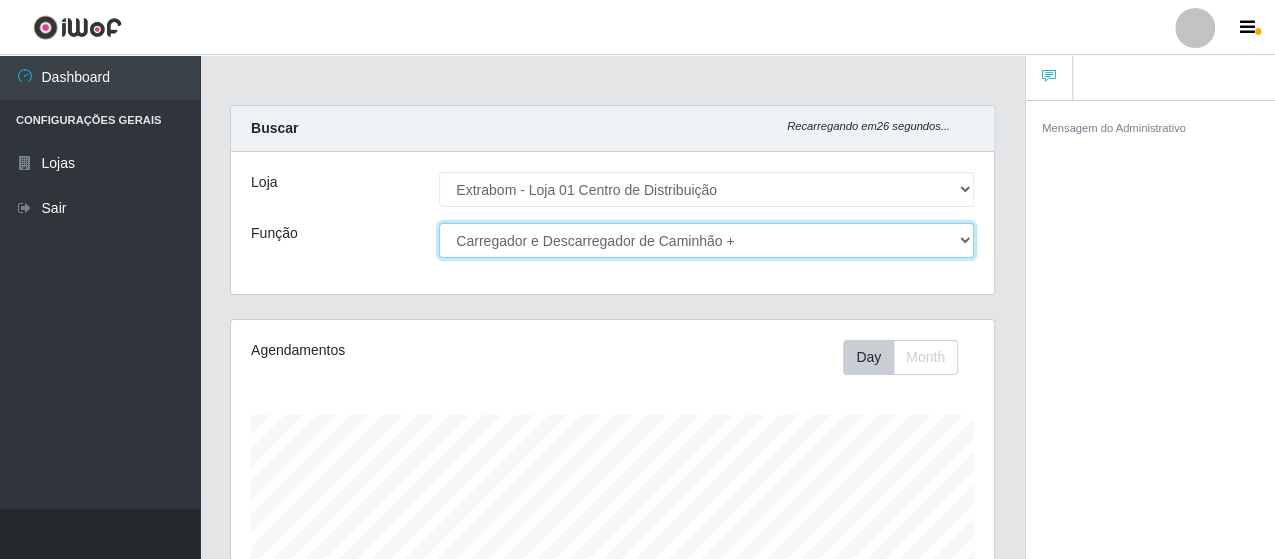 click on "[Selecione...] Carregador e Descarregador de Caminhão Carregador e Descarregador de Caminhão + Carregador e Descarregador de Caminhão ++ Repositor  Repositor + Repositor ++" at bounding box center [706, 240] 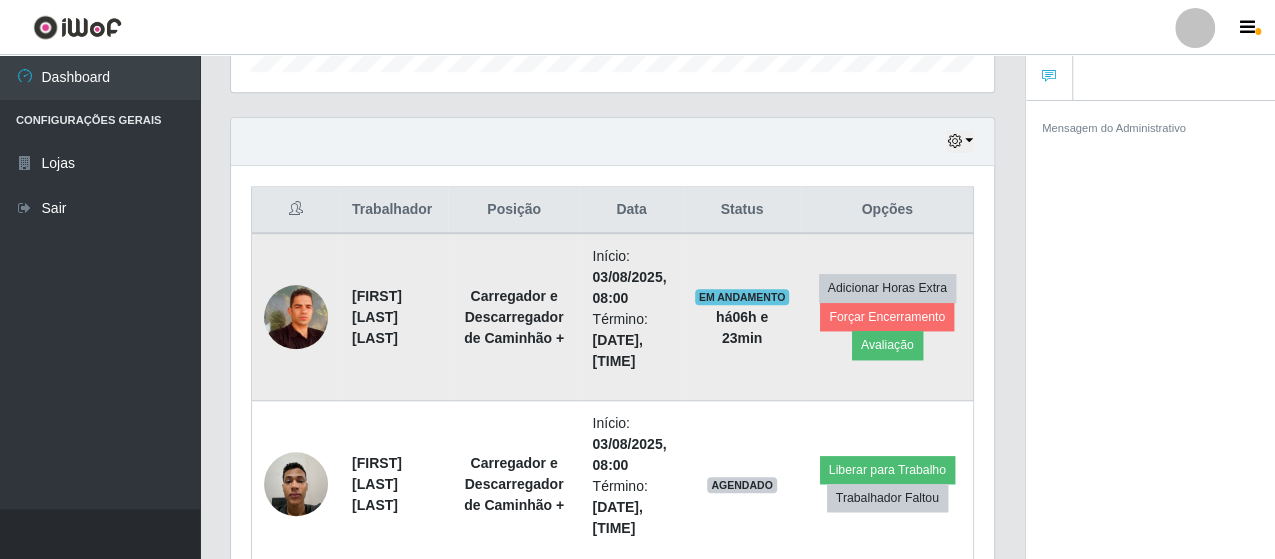 scroll, scrollTop: 642, scrollLeft: 0, axis: vertical 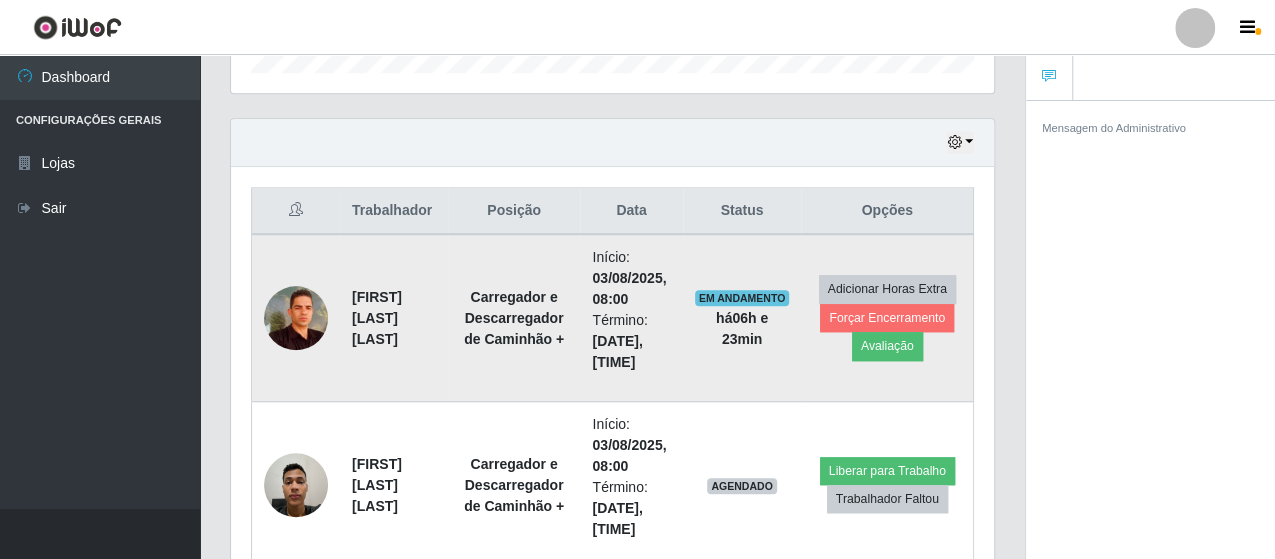 drag, startPoint x: 750, startPoint y: 331, endPoint x: 709, endPoint y: 296, distance: 53.90733 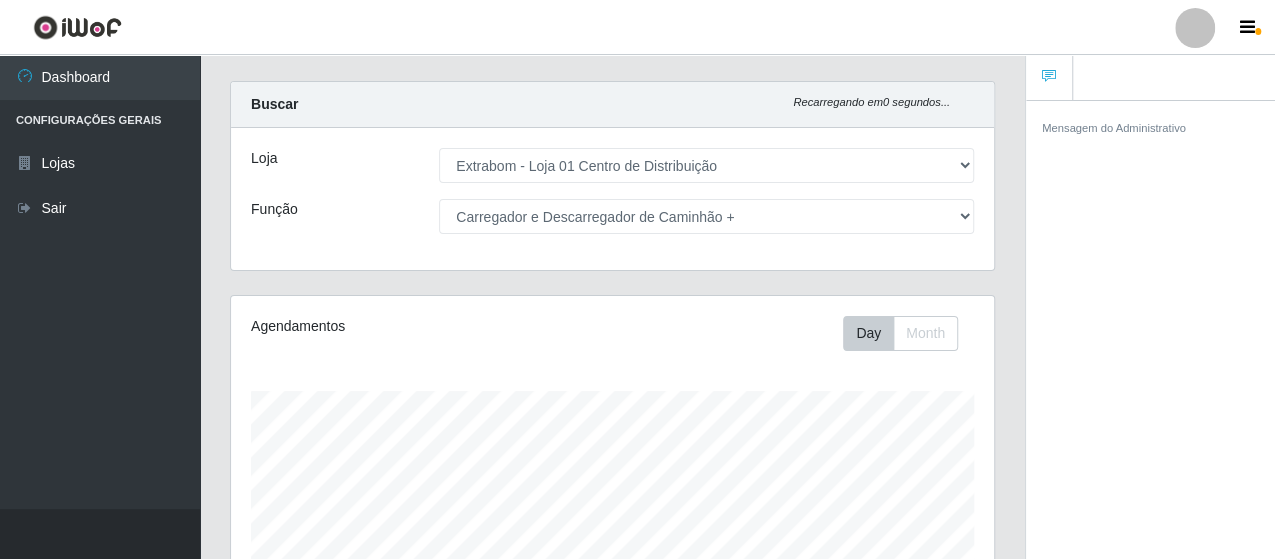 scroll, scrollTop: 8, scrollLeft: 0, axis: vertical 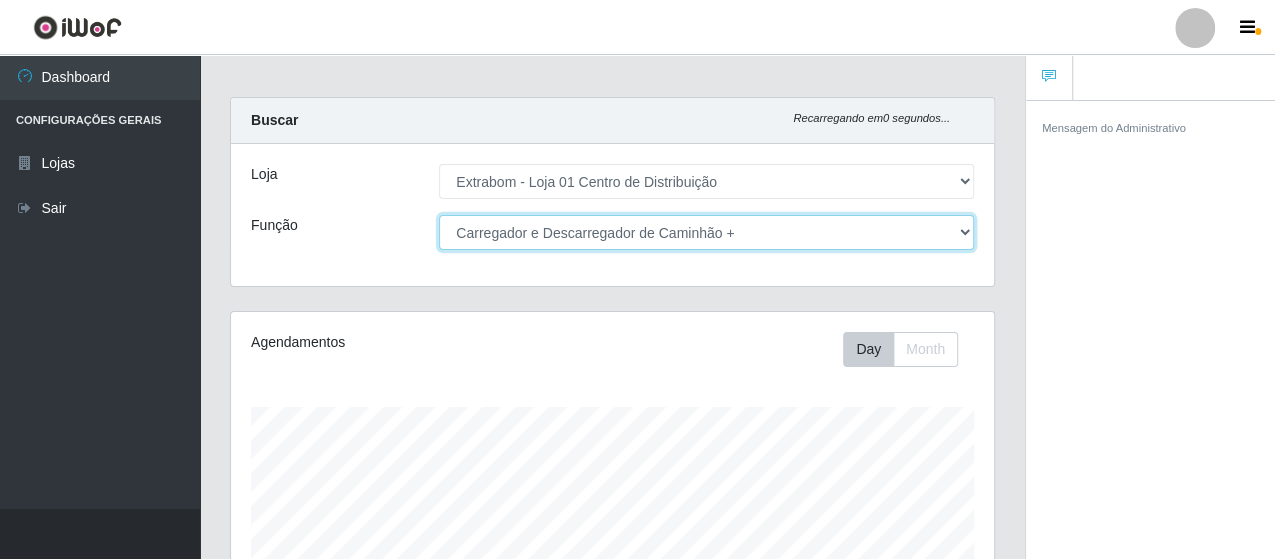 click on "[Selecione...] Carregador e Descarregador de Caminhão Carregador e Descarregador de Caminhão + Carregador e Descarregador de Caminhão ++ Repositor  Repositor + Repositor ++" at bounding box center [706, 232] 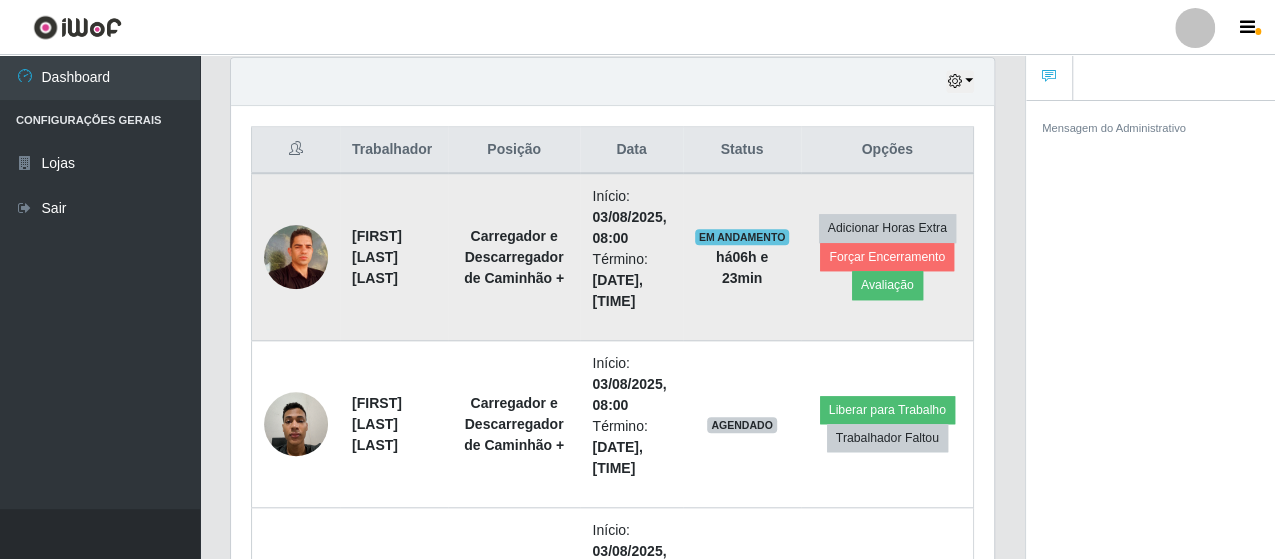 scroll, scrollTop: 708, scrollLeft: 0, axis: vertical 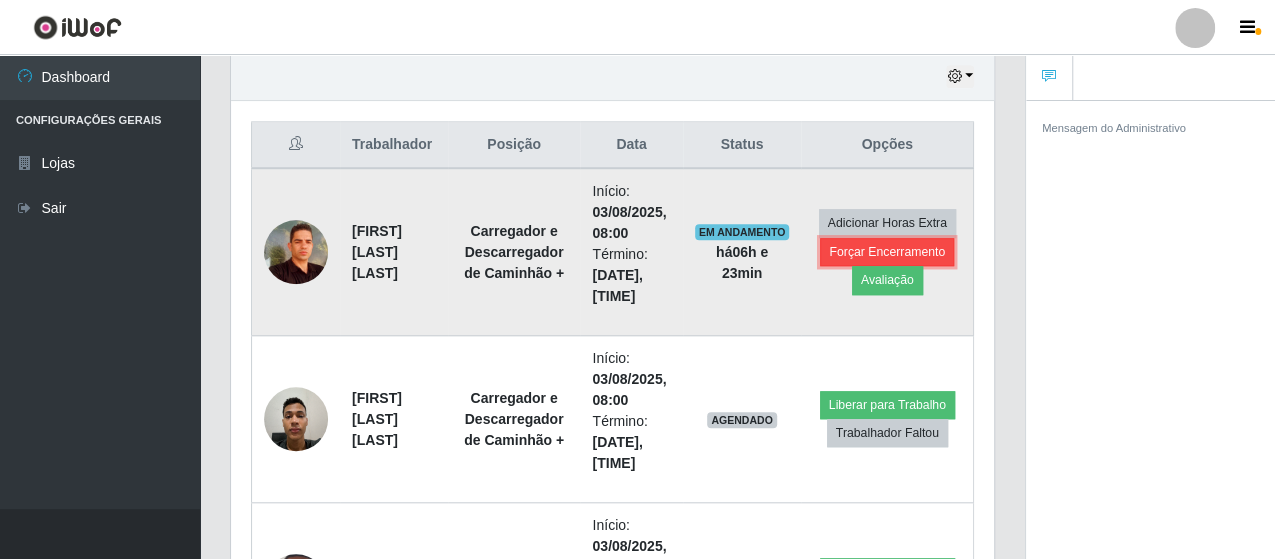 click on "Forçar Encerramento" at bounding box center (887, 252) 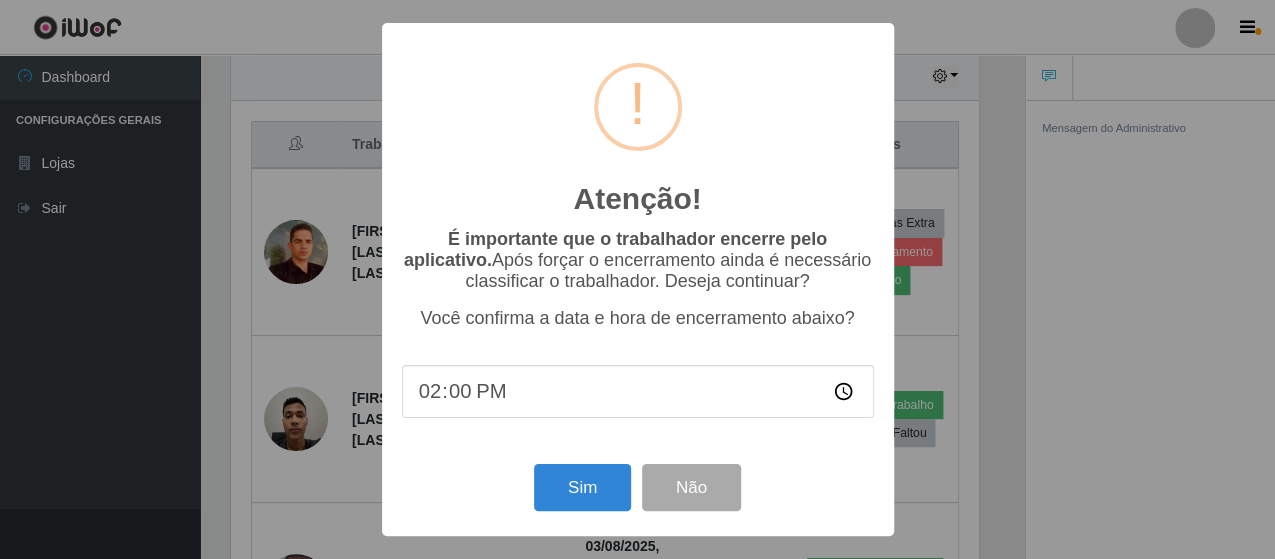 scroll, scrollTop: 999585, scrollLeft: 999246, axis: both 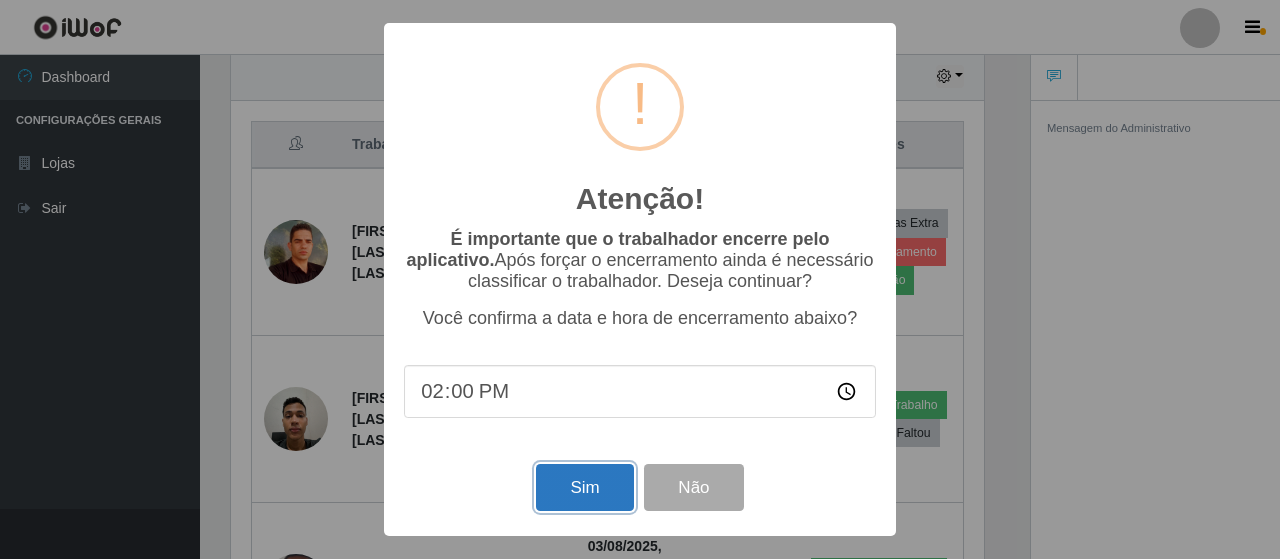 click on "Sim" at bounding box center [584, 487] 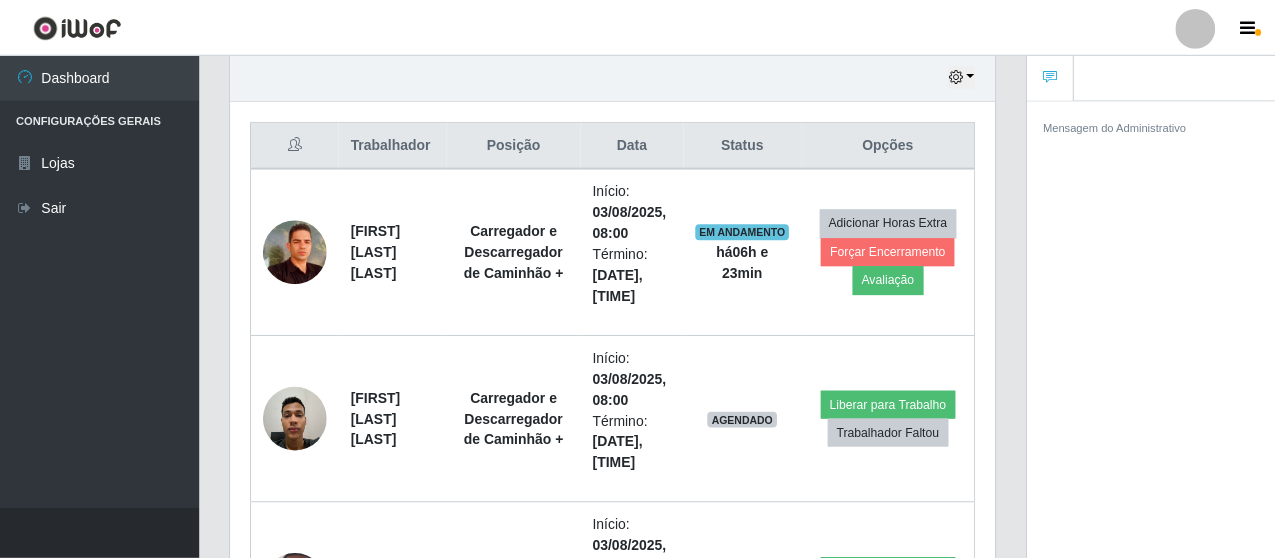 scroll, scrollTop: 999585, scrollLeft: 999236, axis: both 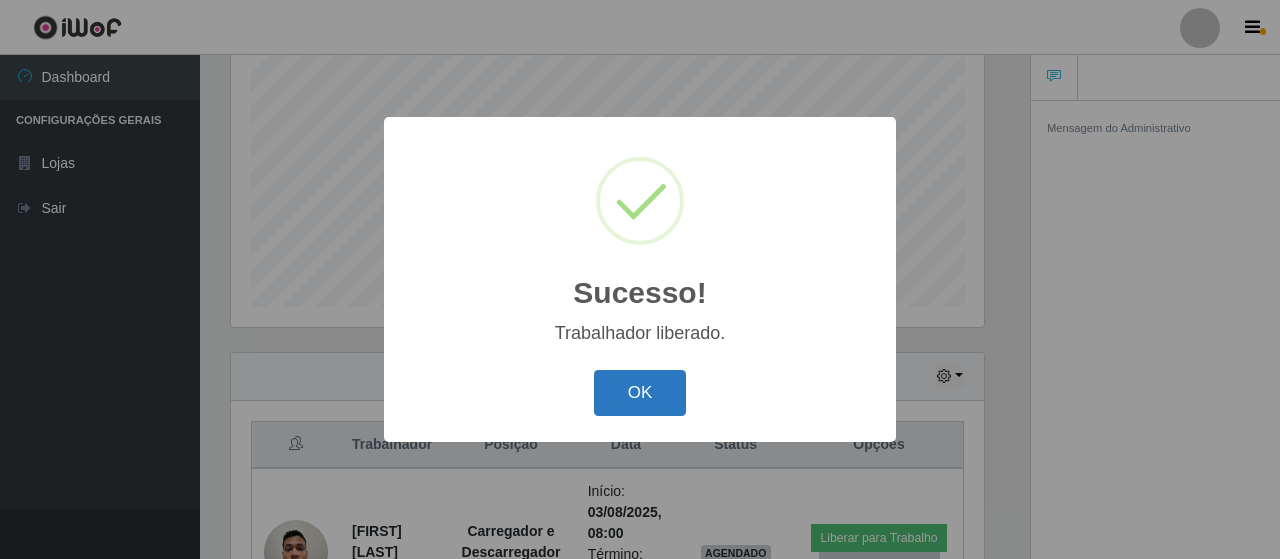 click on "OK" at bounding box center (640, 393) 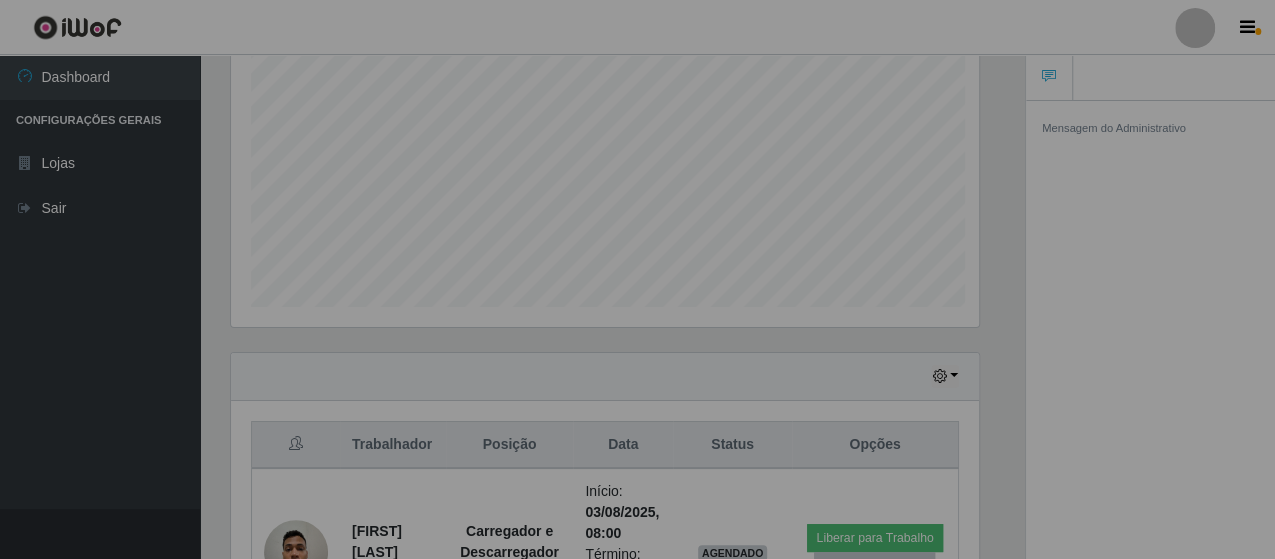 scroll, scrollTop: 999585, scrollLeft: 999236, axis: both 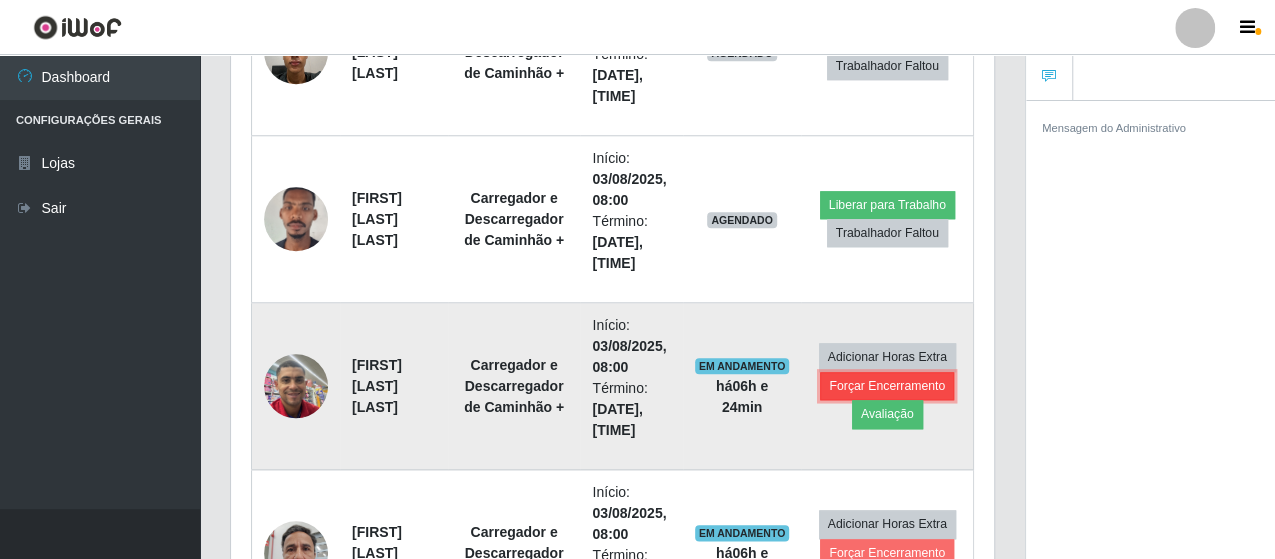 click on "Forçar Encerramento" at bounding box center (887, 386) 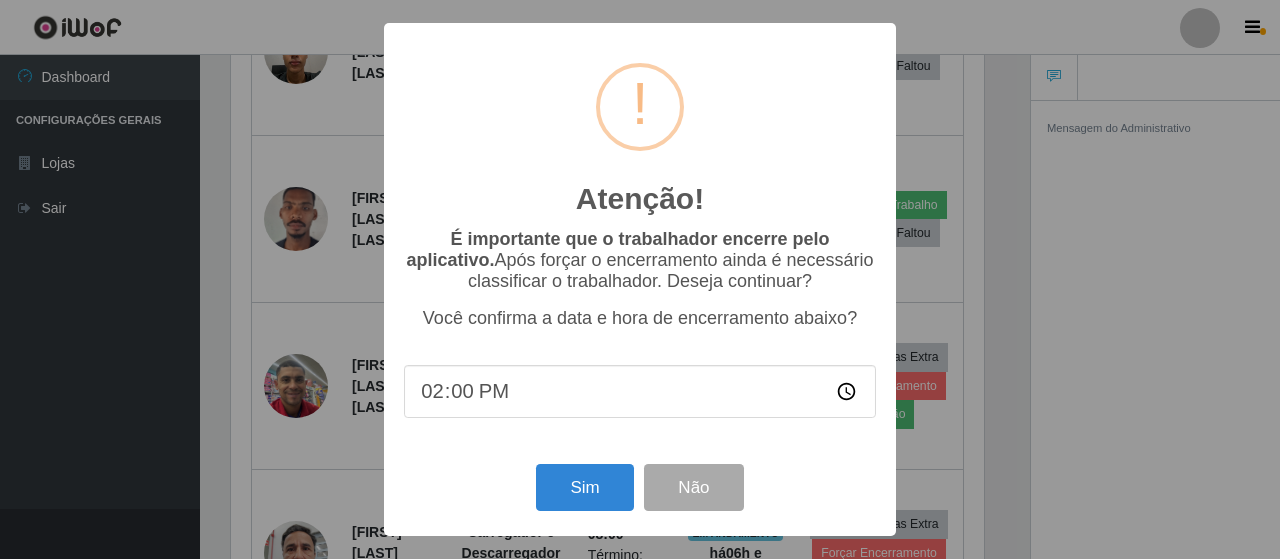 scroll, scrollTop: 999585, scrollLeft: 999246, axis: both 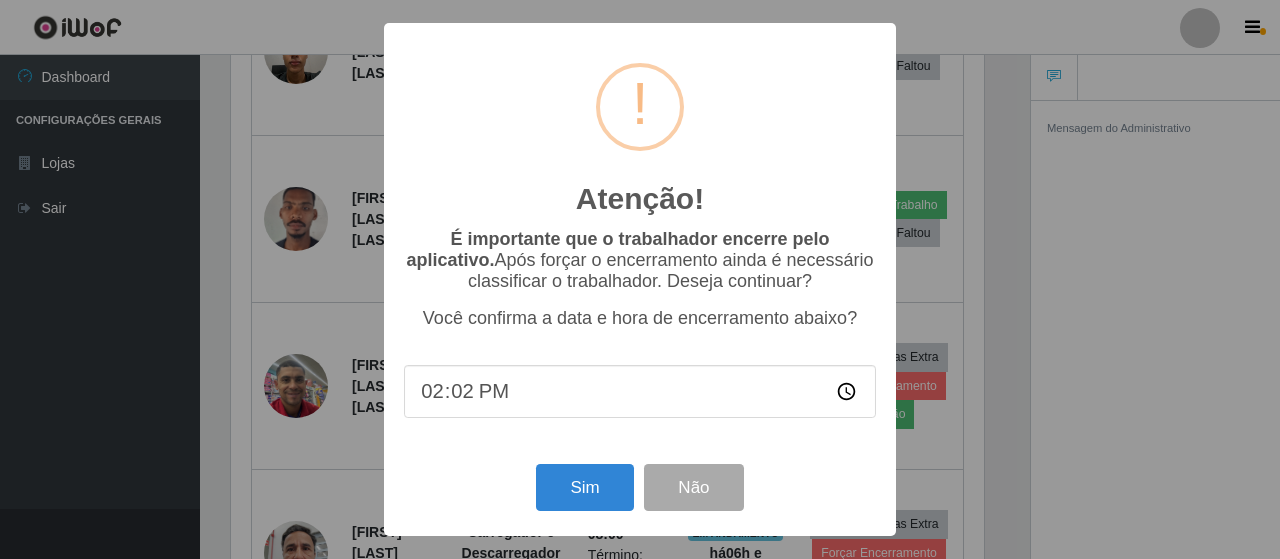 type on "14:24" 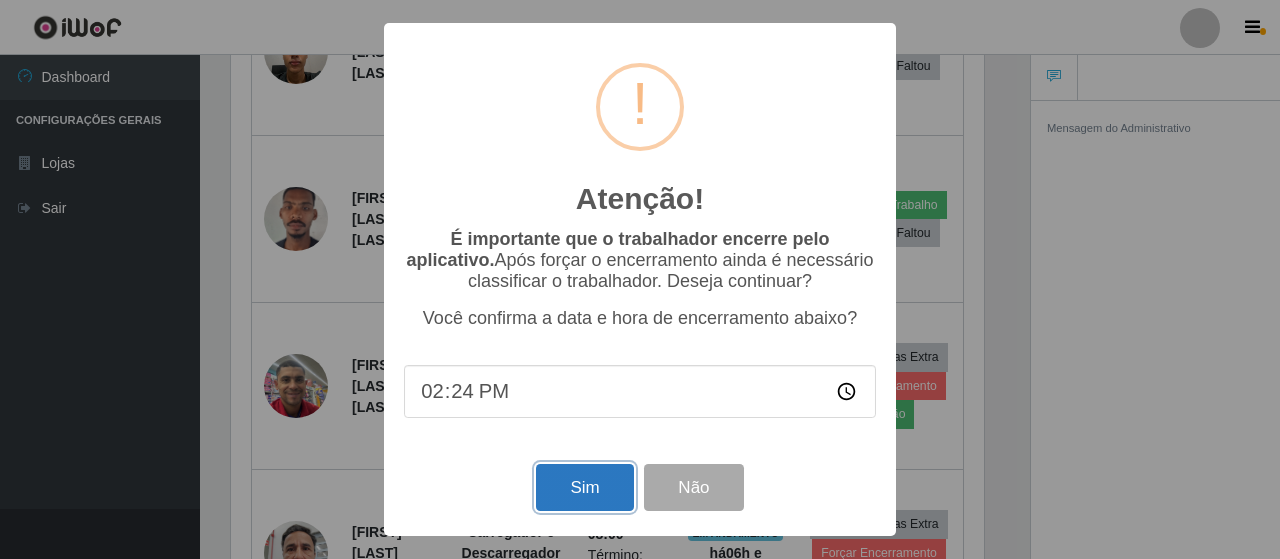 click on "Sim" at bounding box center (584, 487) 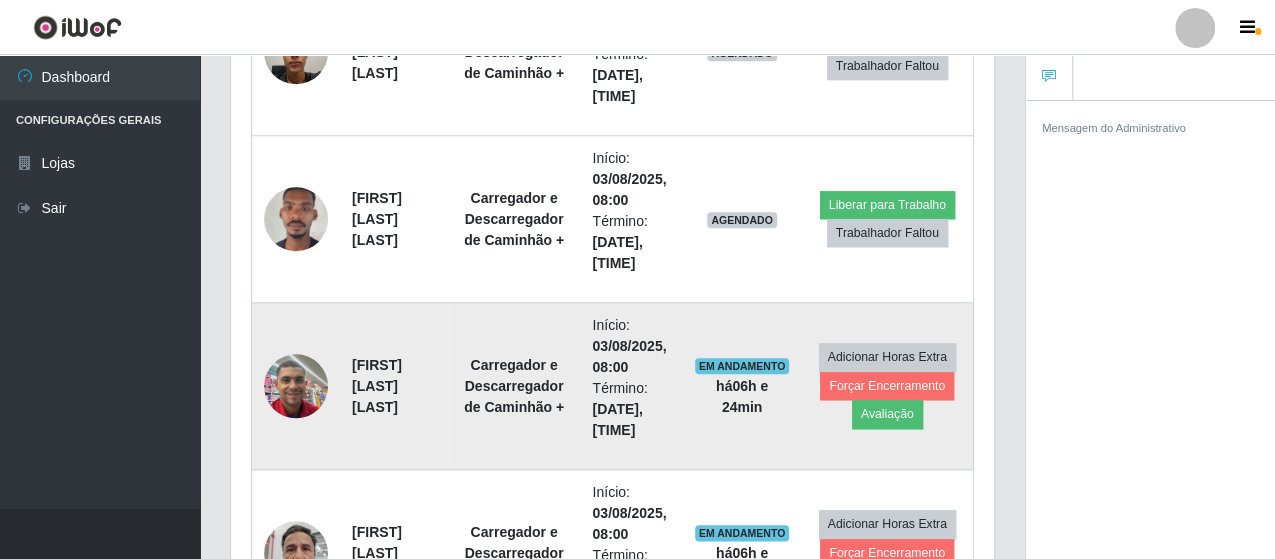 scroll, scrollTop: 999585, scrollLeft: 999236, axis: both 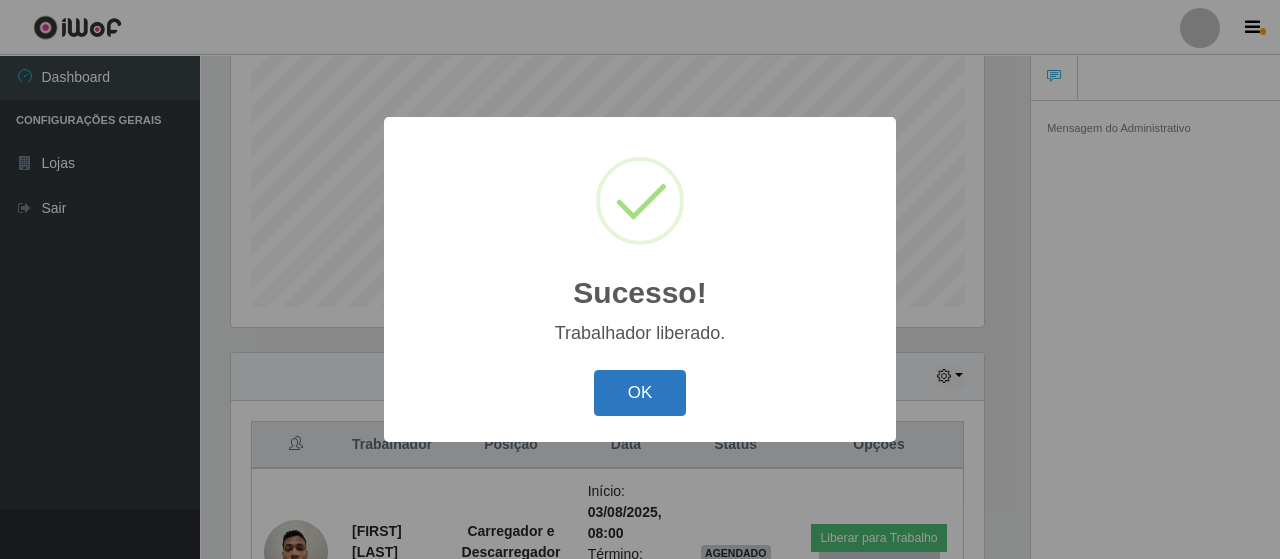 click on "OK" at bounding box center [640, 393] 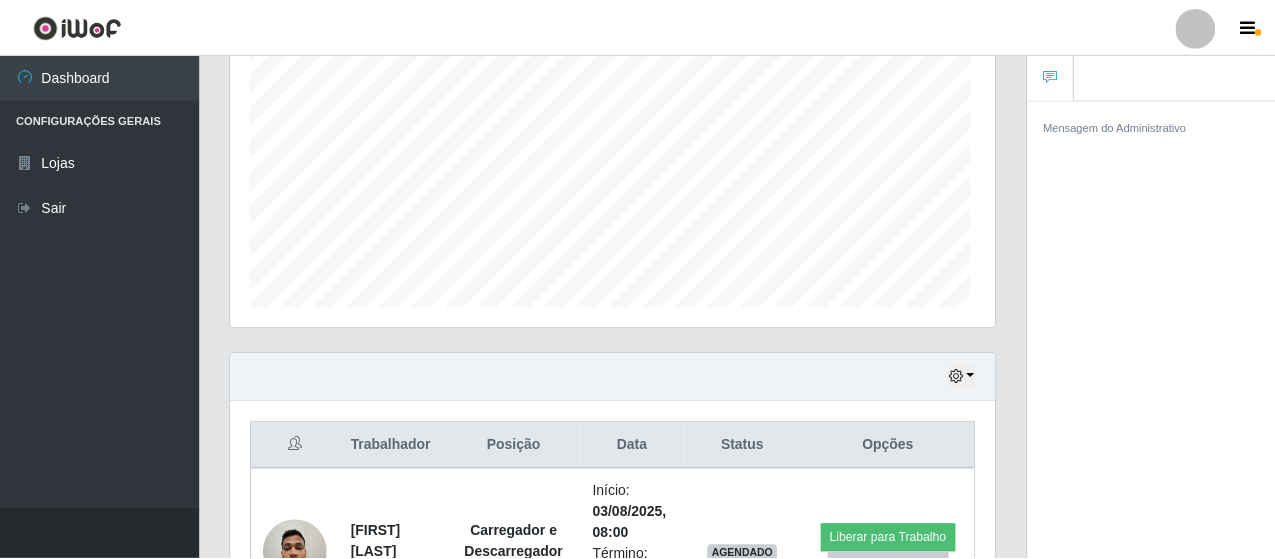 scroll 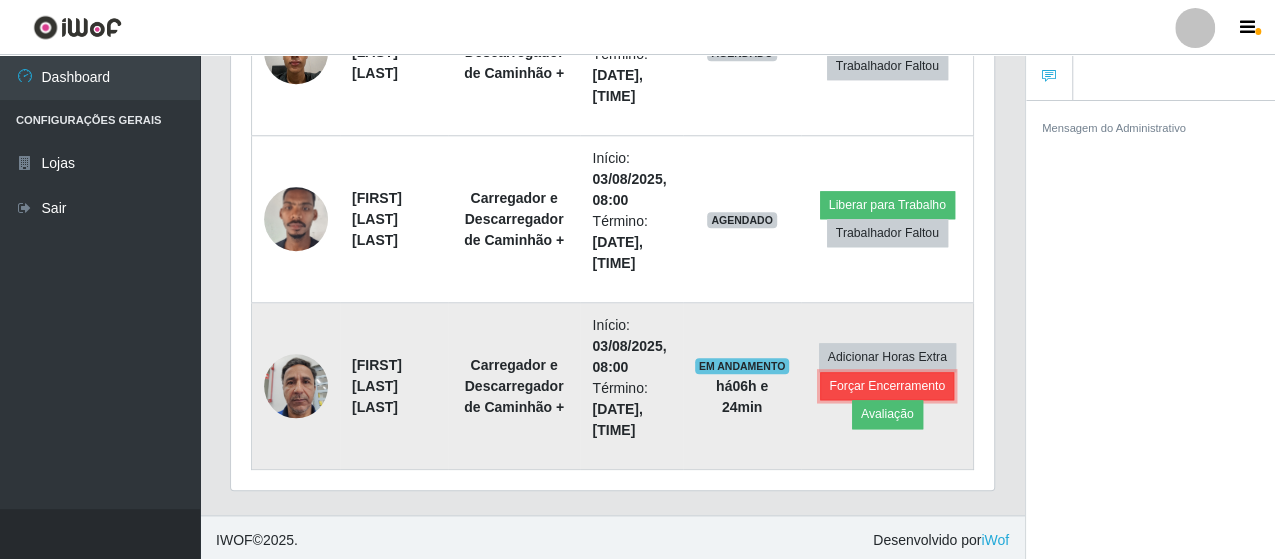 click on "Forçar Encerramento" at bounding box center [887, 386] 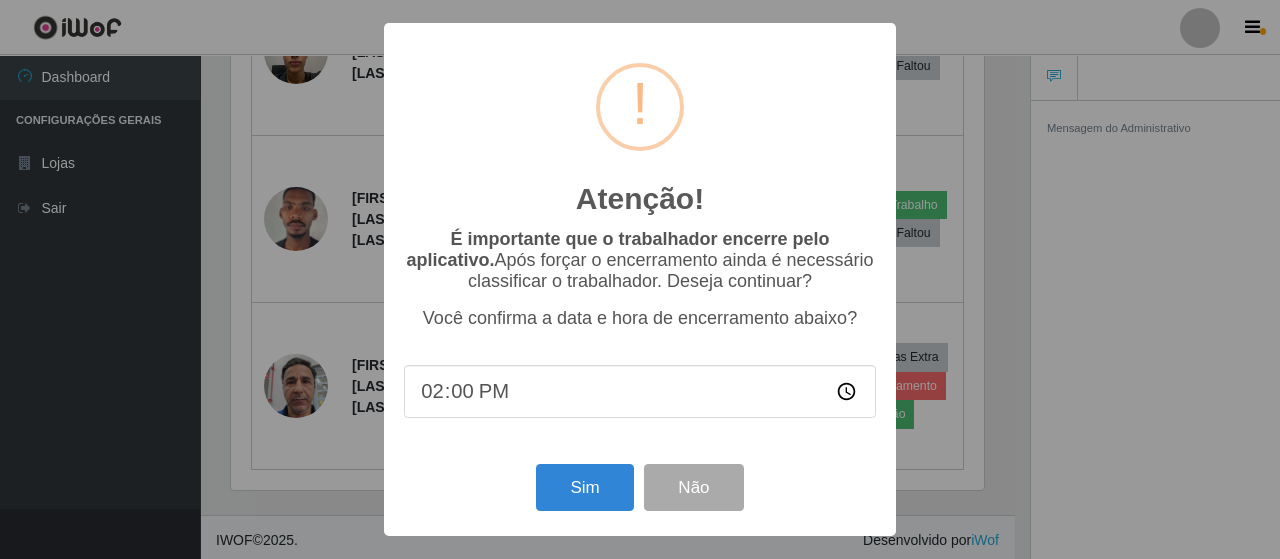 click on "14:00" at bounding box center (640, 391) 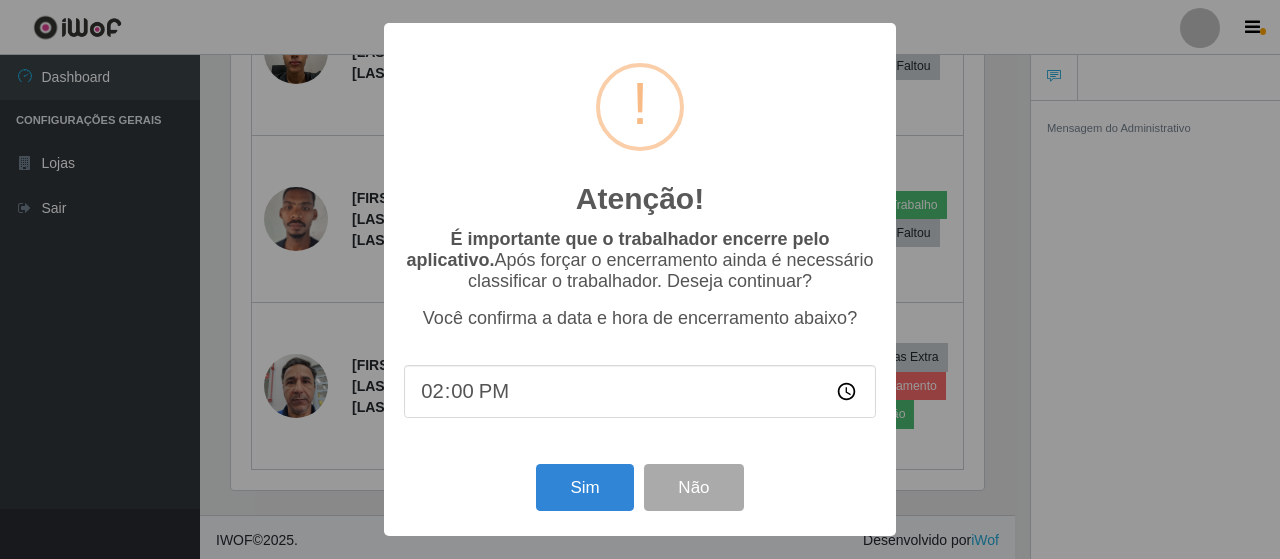 click on "14:00" at bounding box center [640, 391] 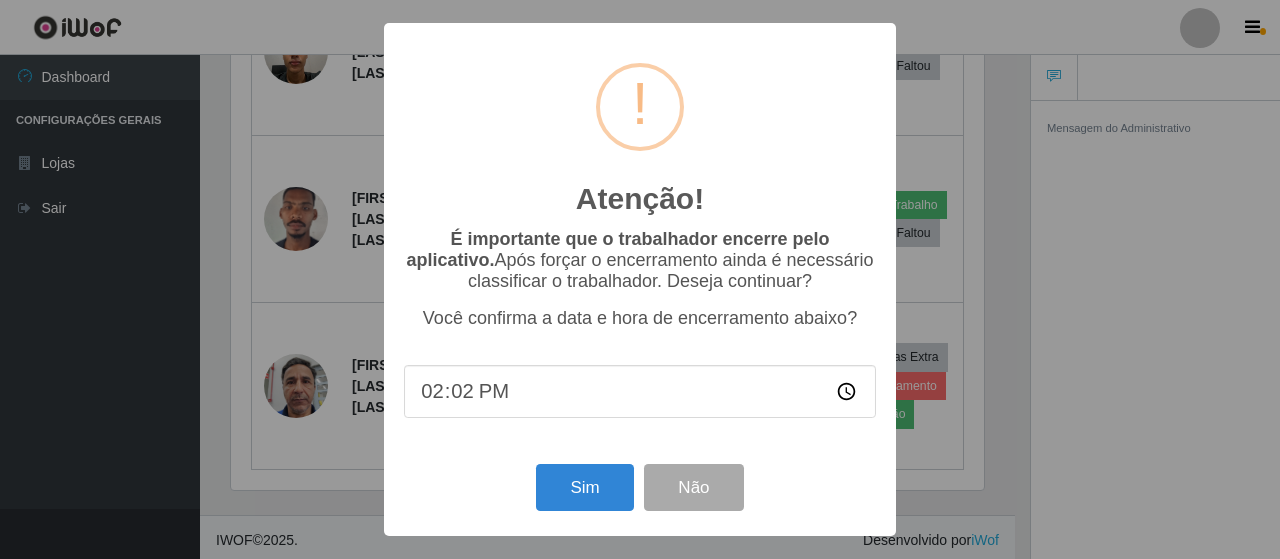 type on "14:24" 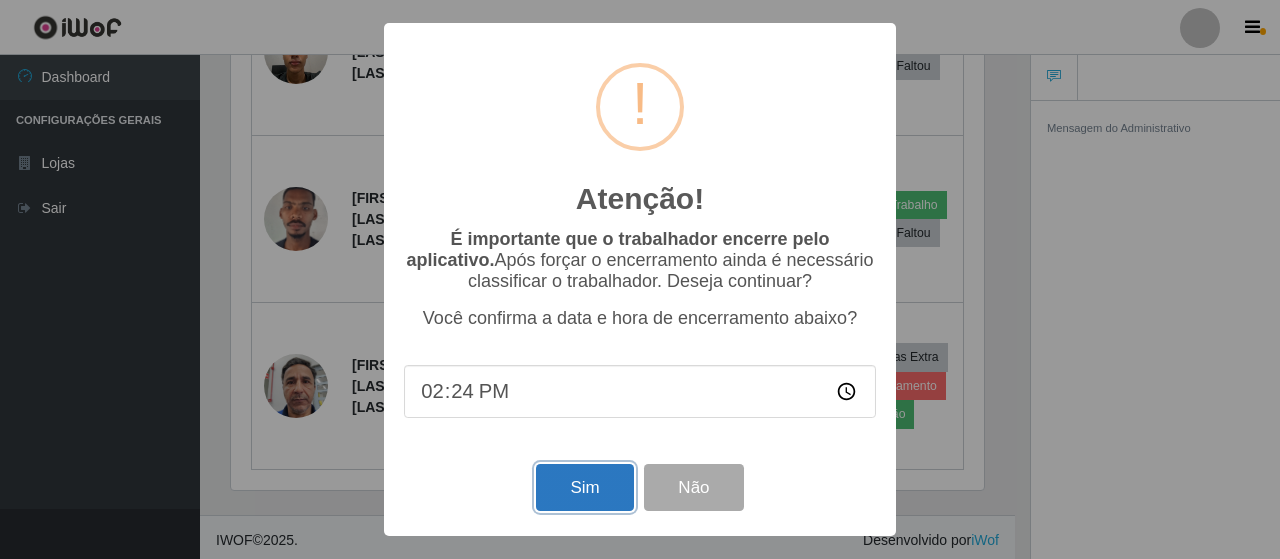 click on "Sim" at bounding box center (584, 487) 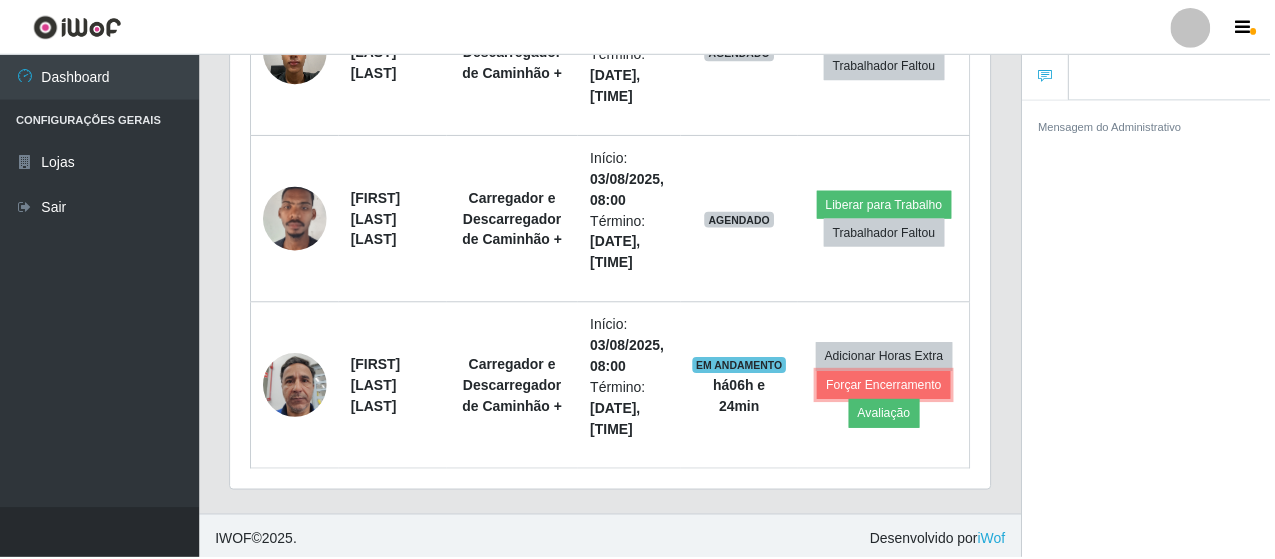 scroll, scrollTop: 999585, scrollLeft: 999236, axis: both 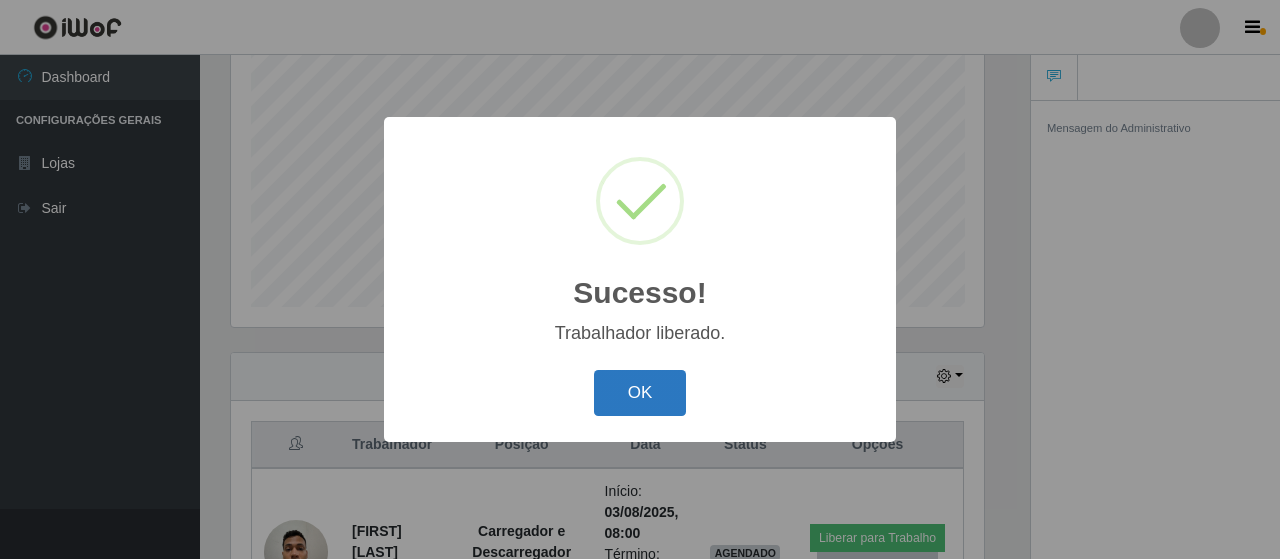 click on "OK" at bounding box center [640, 393] 